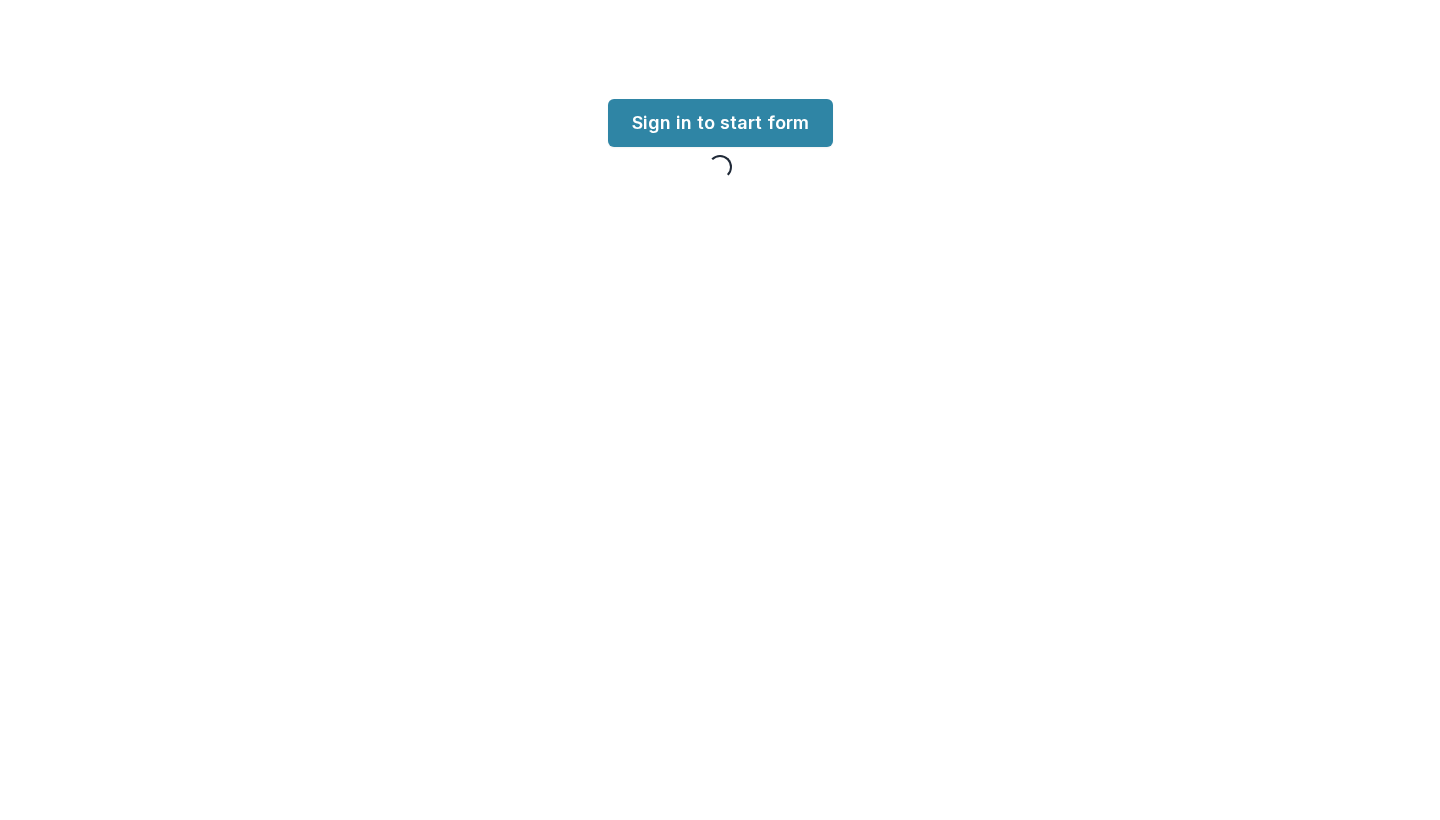 scroll, scrollTop: 0, scrollLeft: 0, axis: both 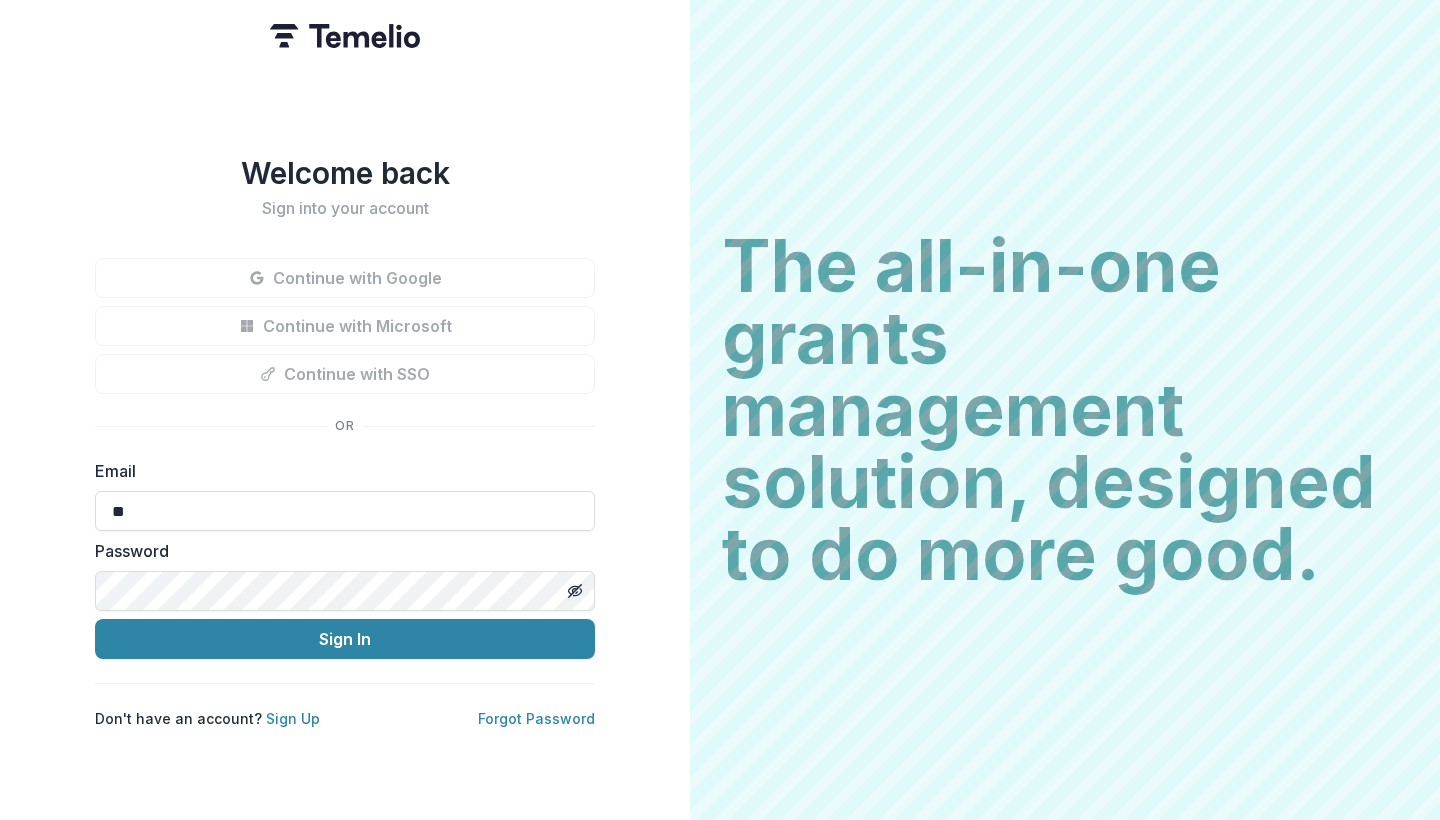 type on "*" 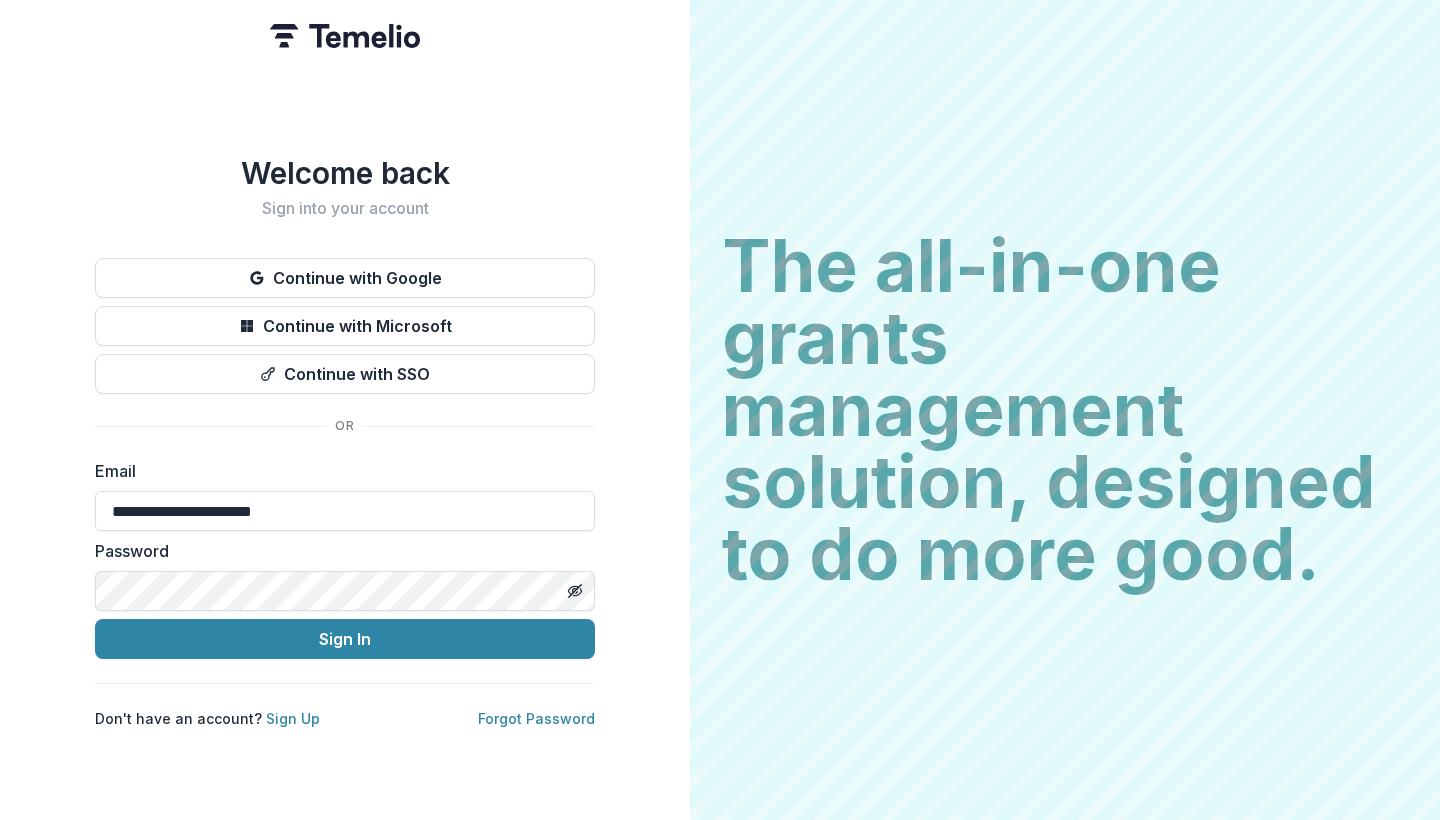 type on "**********" 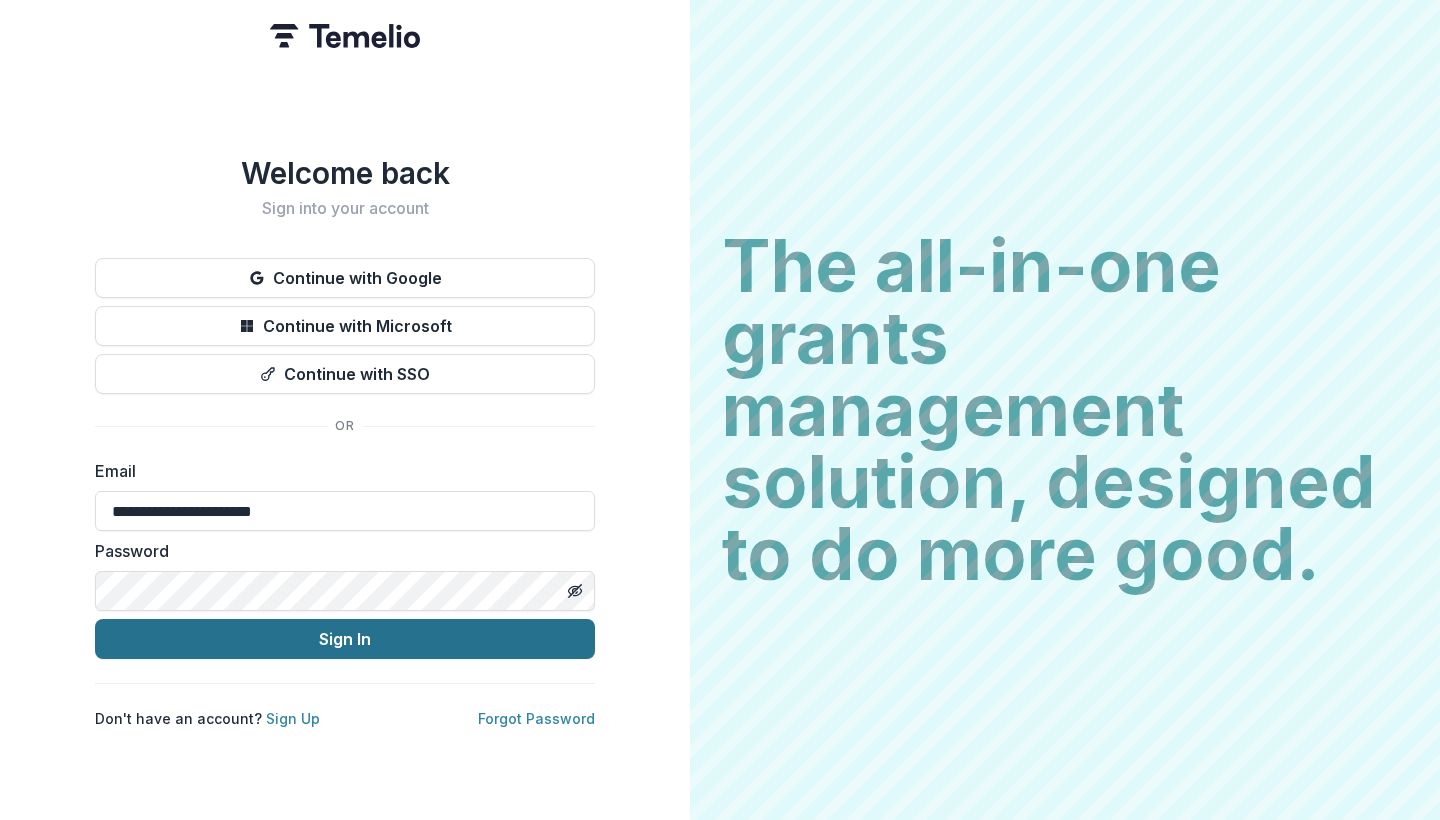 click on "Sign In" at bounding box center [345, 639] 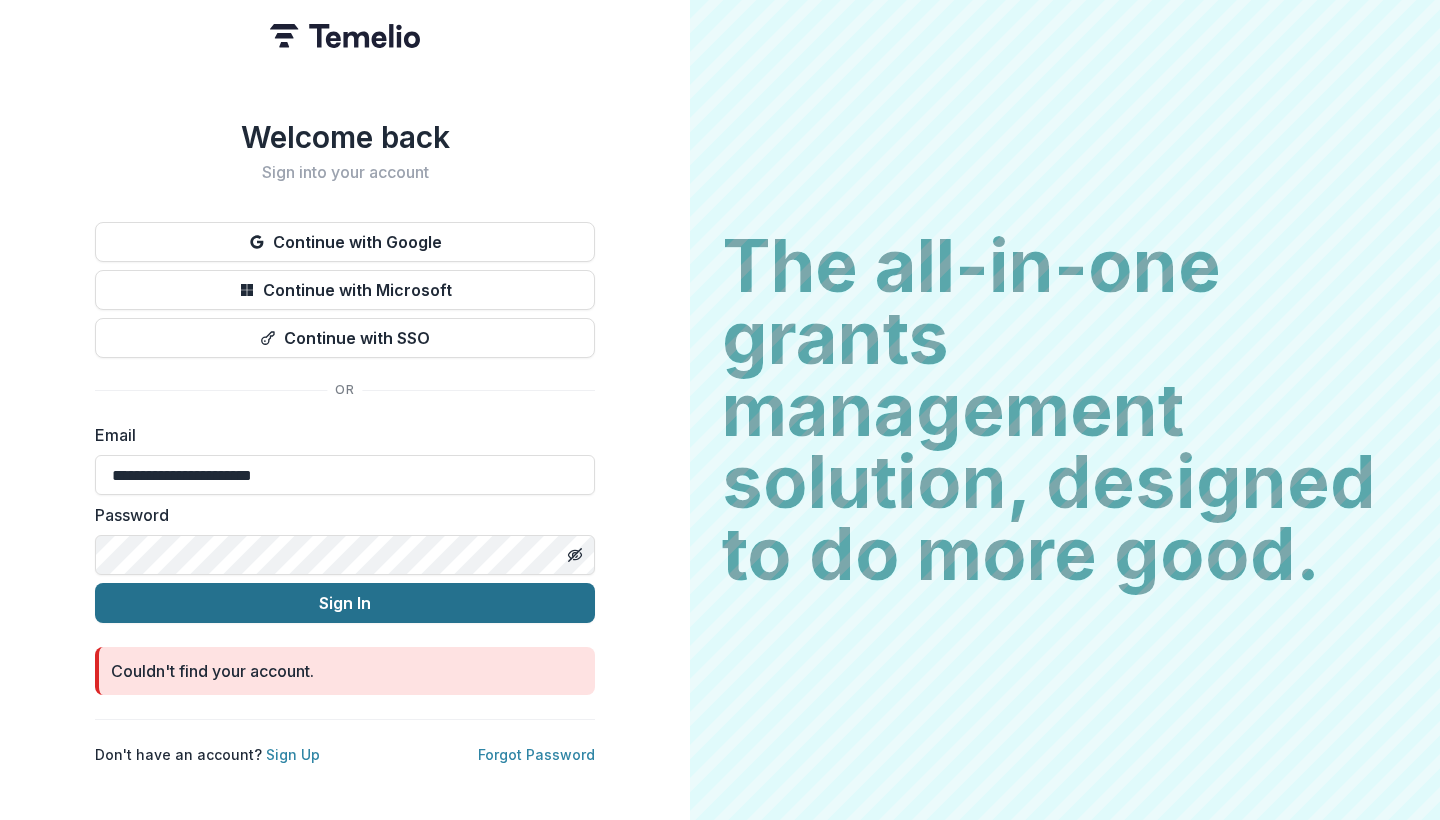 click on "Sign In" at bounding box center [345, 603] 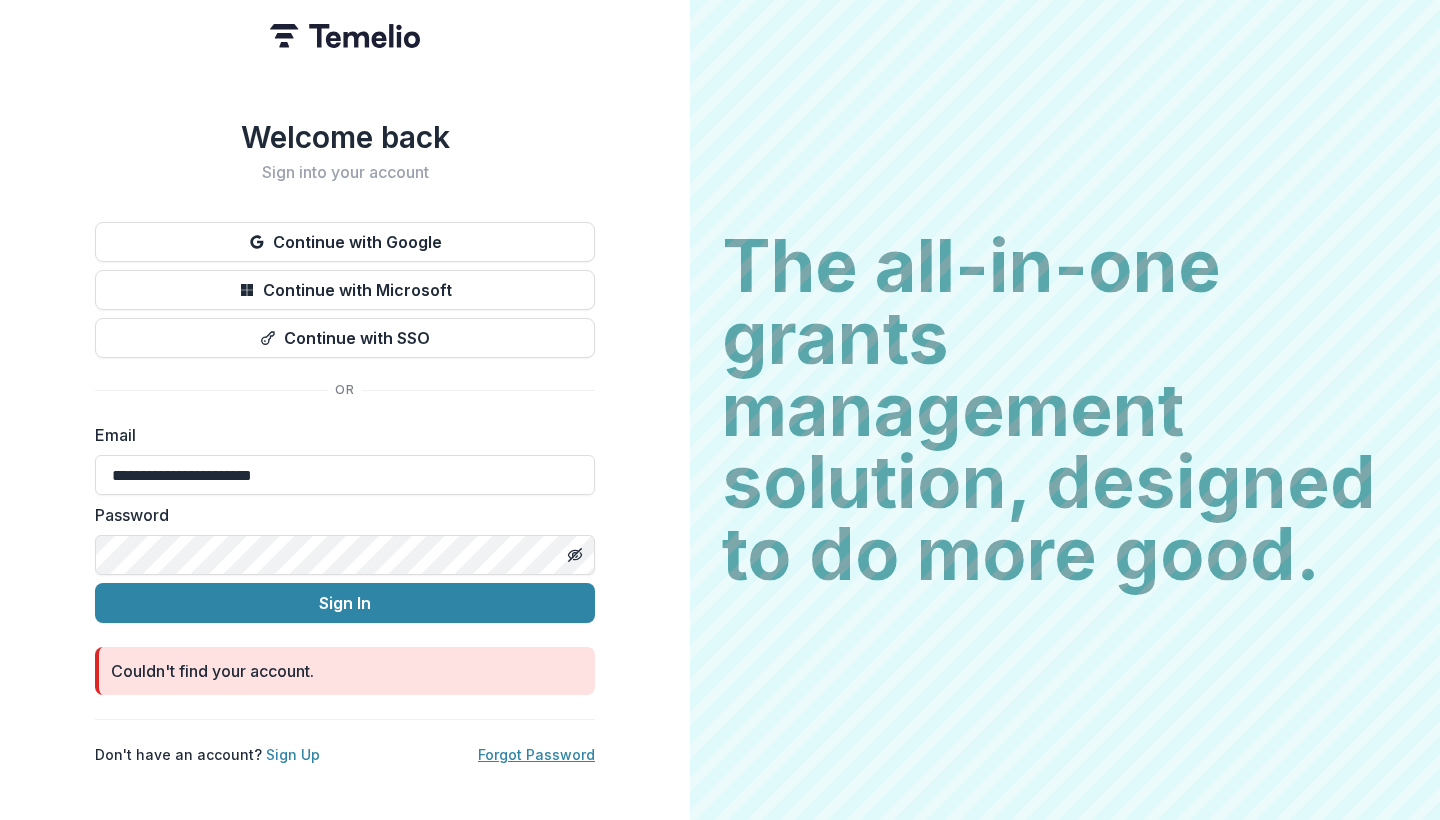 click on "Forgot Password" at bounding box center [536, 754] 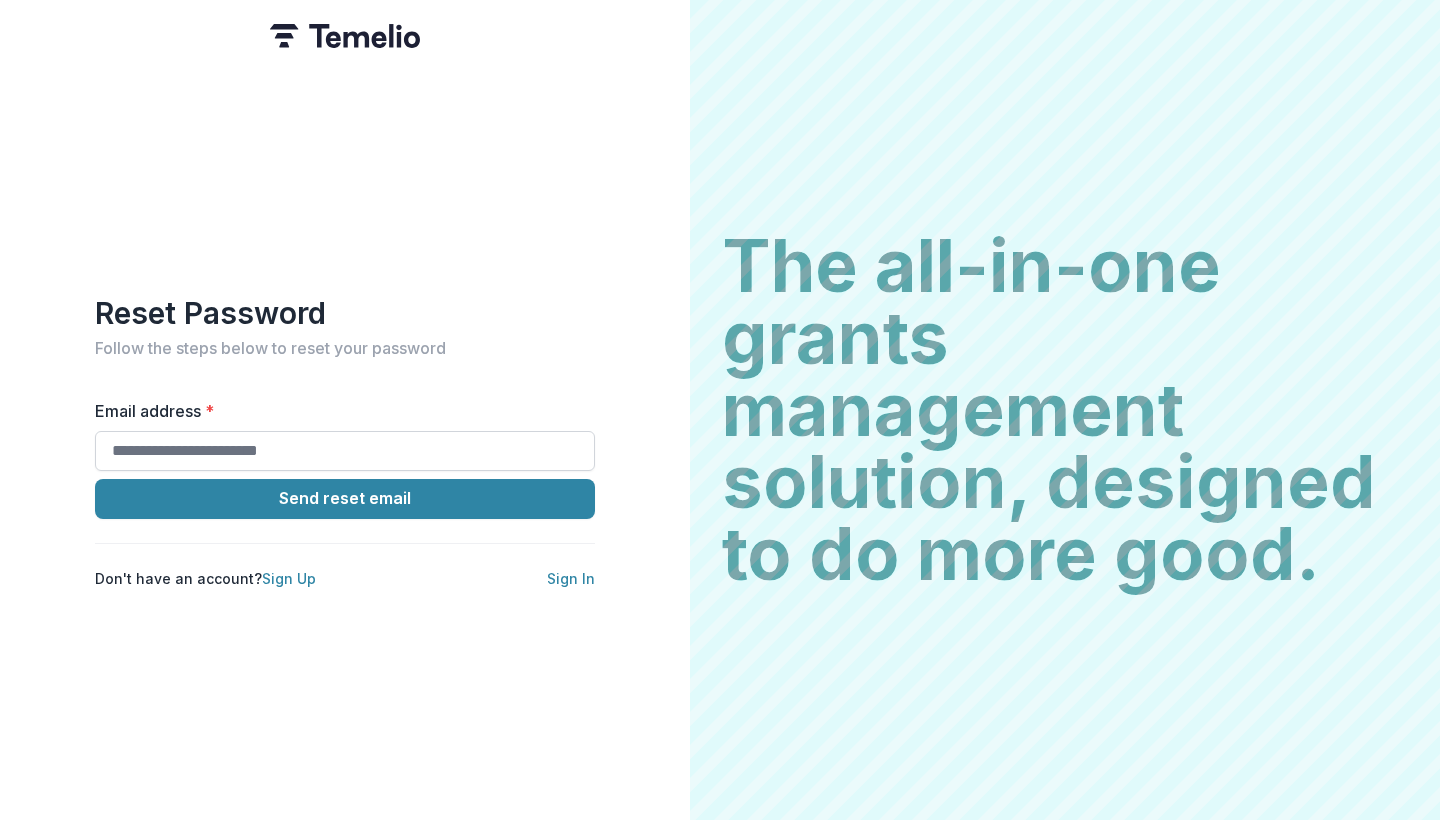 click on "Email address *" at bounding box center [345, 451] 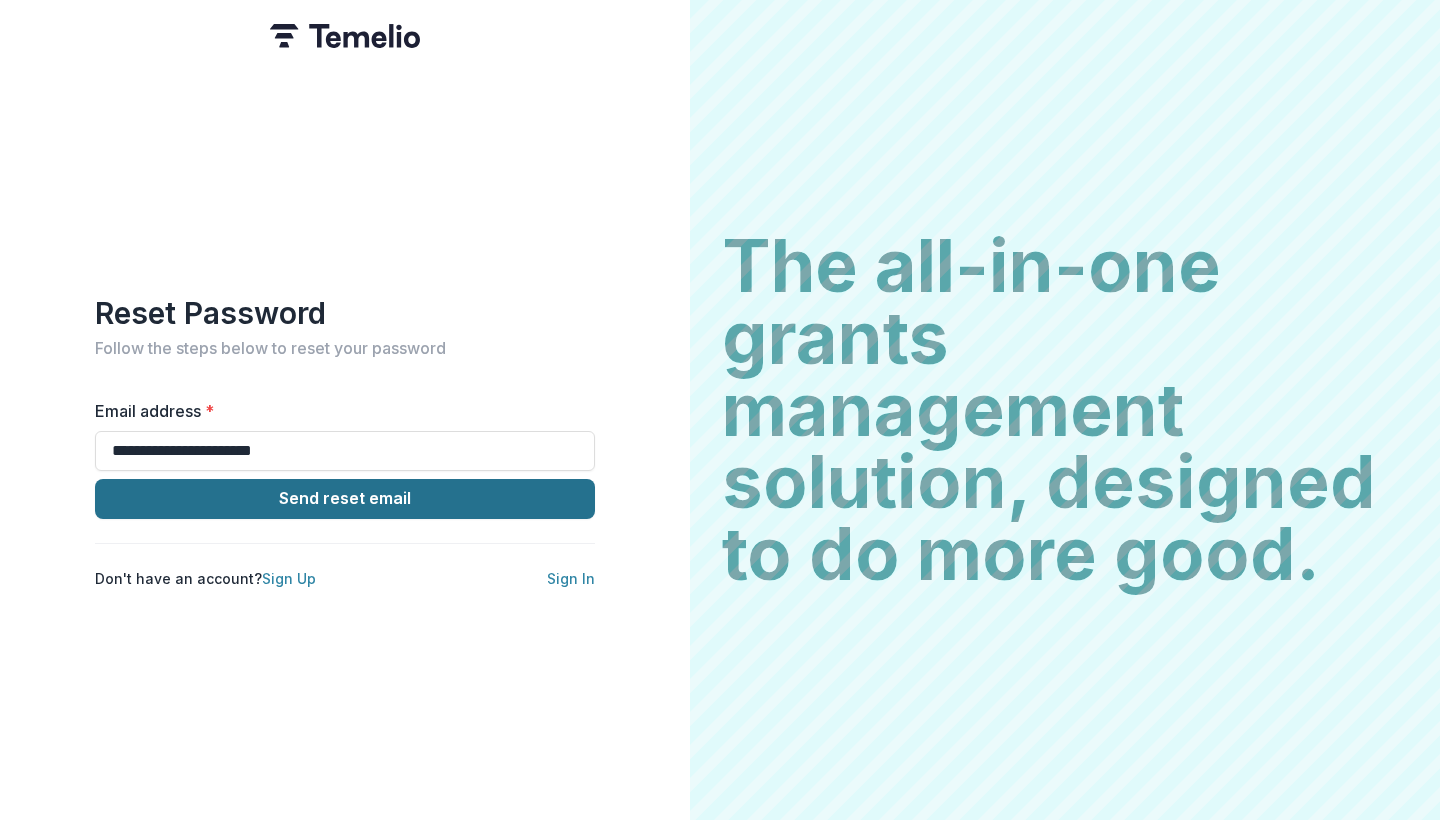 click on "Send reset email" at bounding box center [345, 499] 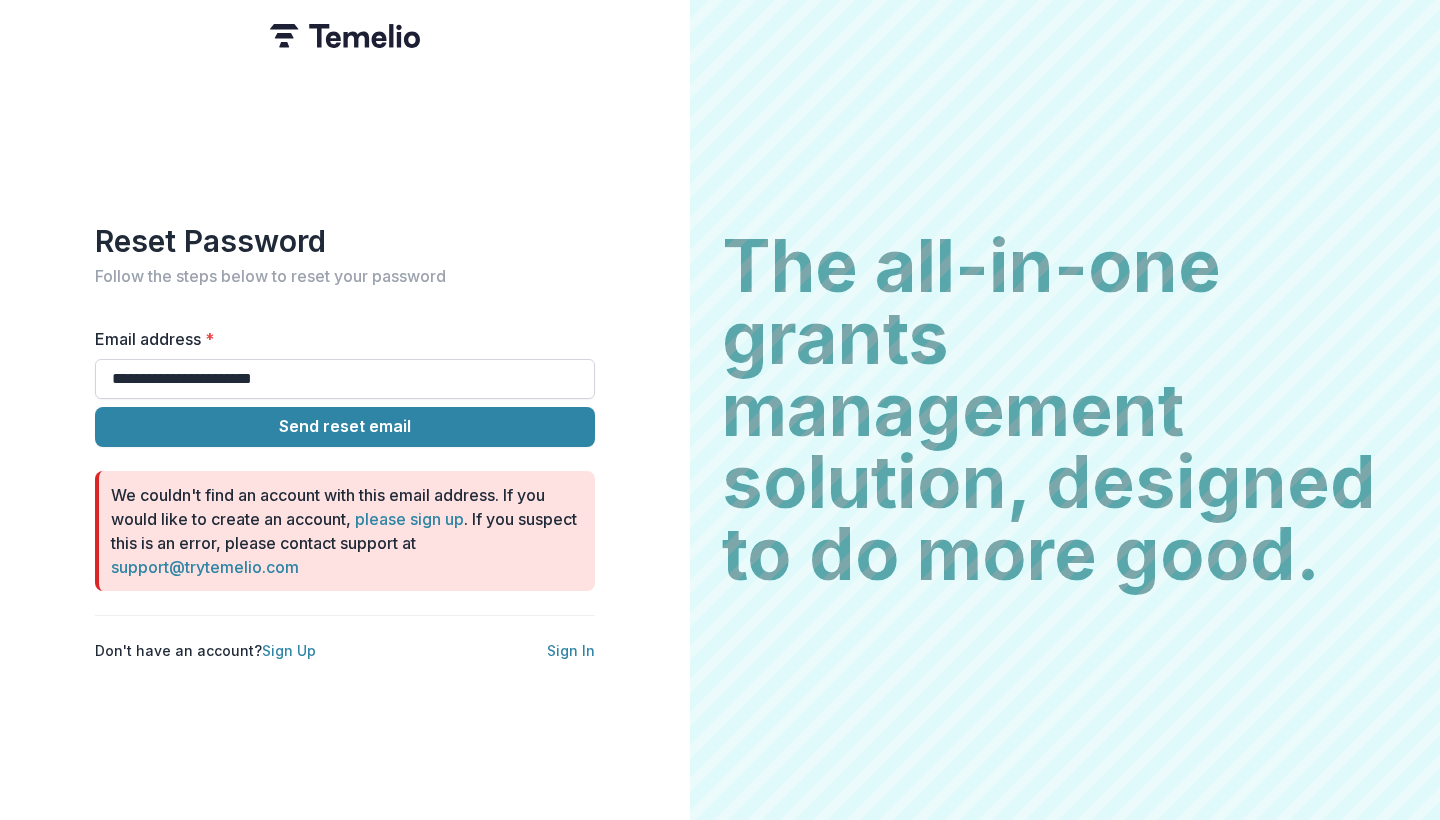 click on "**********" at bounding box center (345, 379) 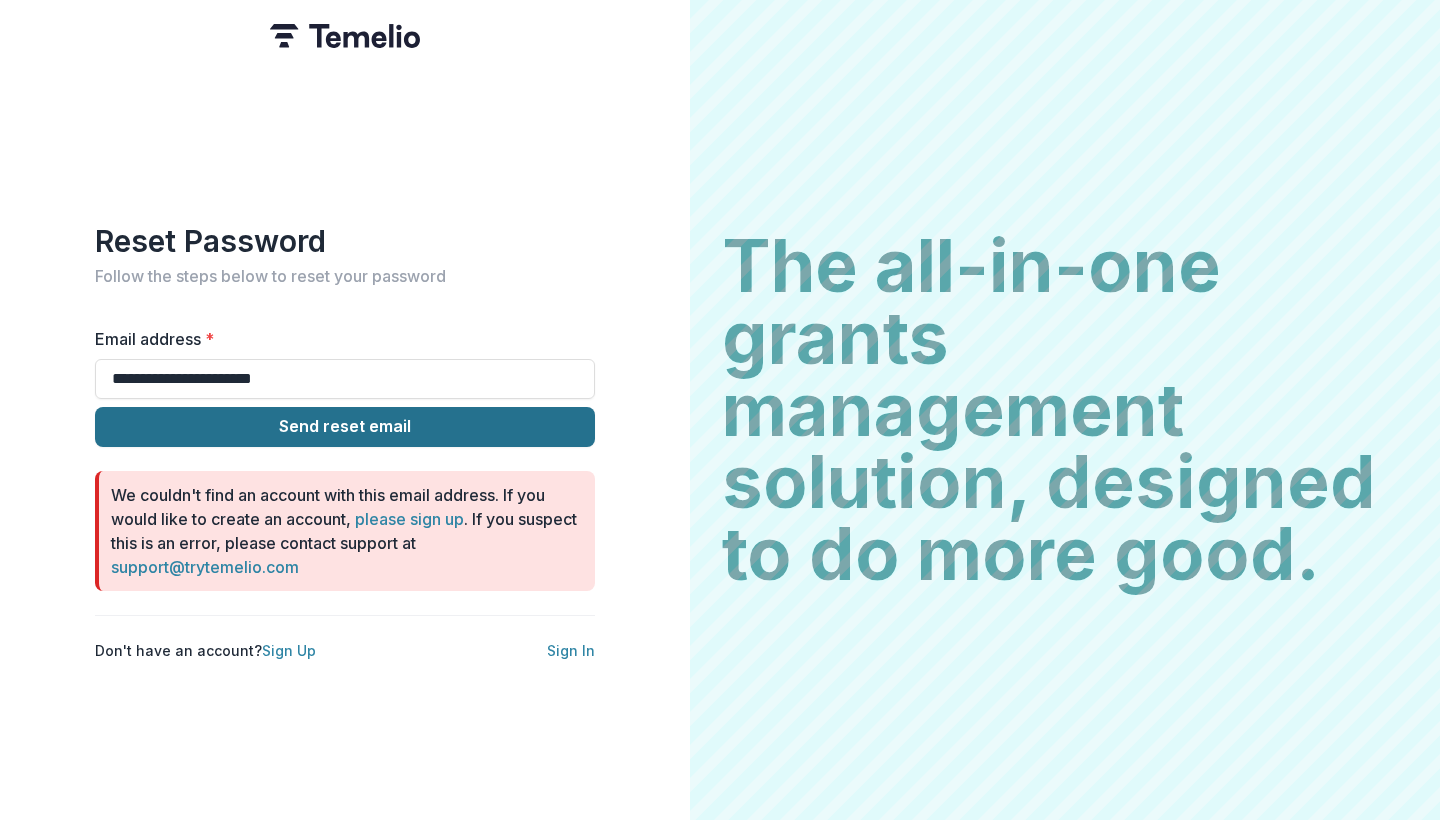 type on "**********" 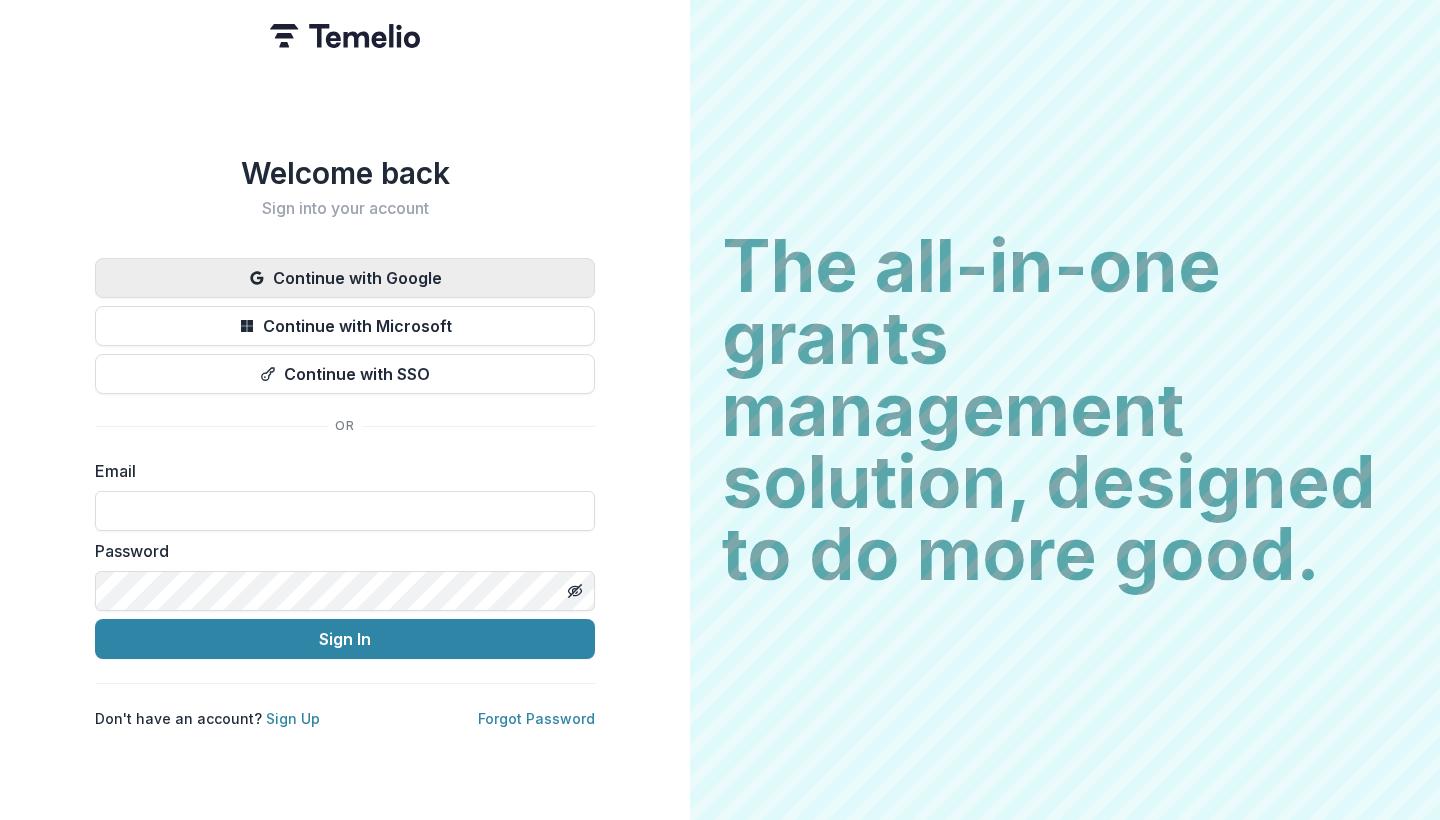 click on "Continue with Google" at bounding box center (345, 278) 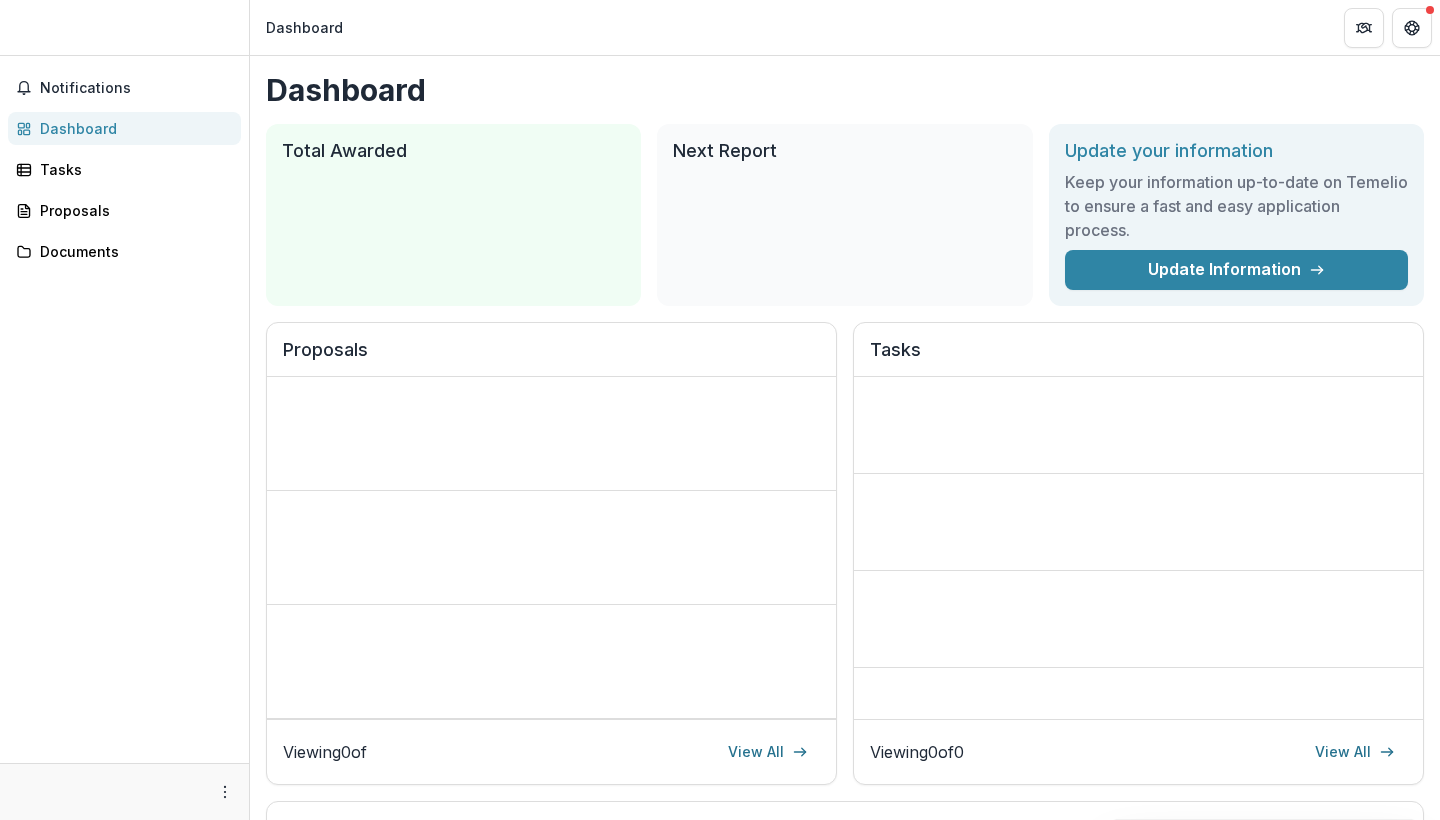 scroll, scrollTop: 0, scrollLeft: 0, axis: both 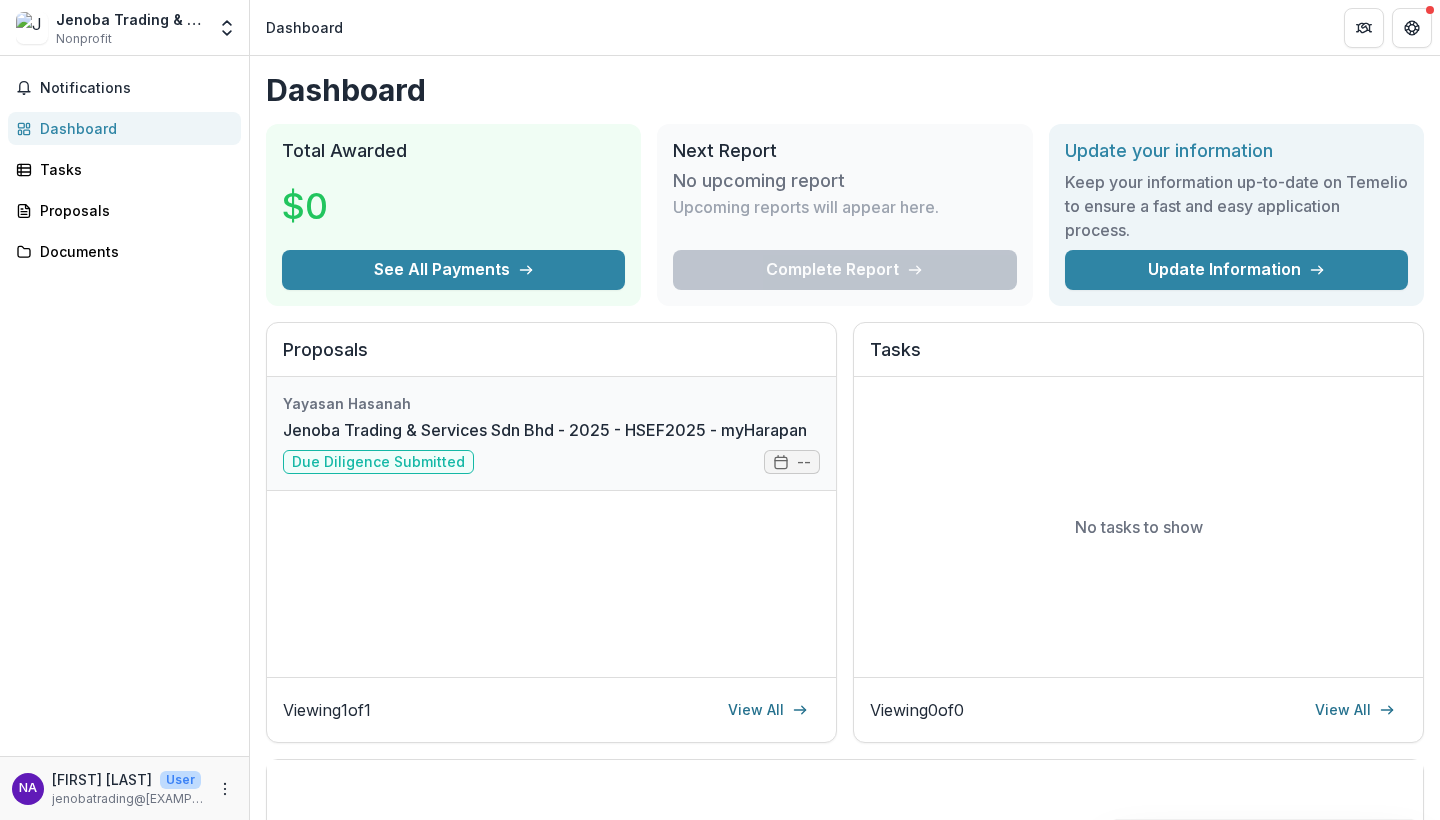 click on "Jenoba Trading & Services Sdn Bhd - 2025 - HSEF2025 - myHarapan" at bounding box center (545, 430) 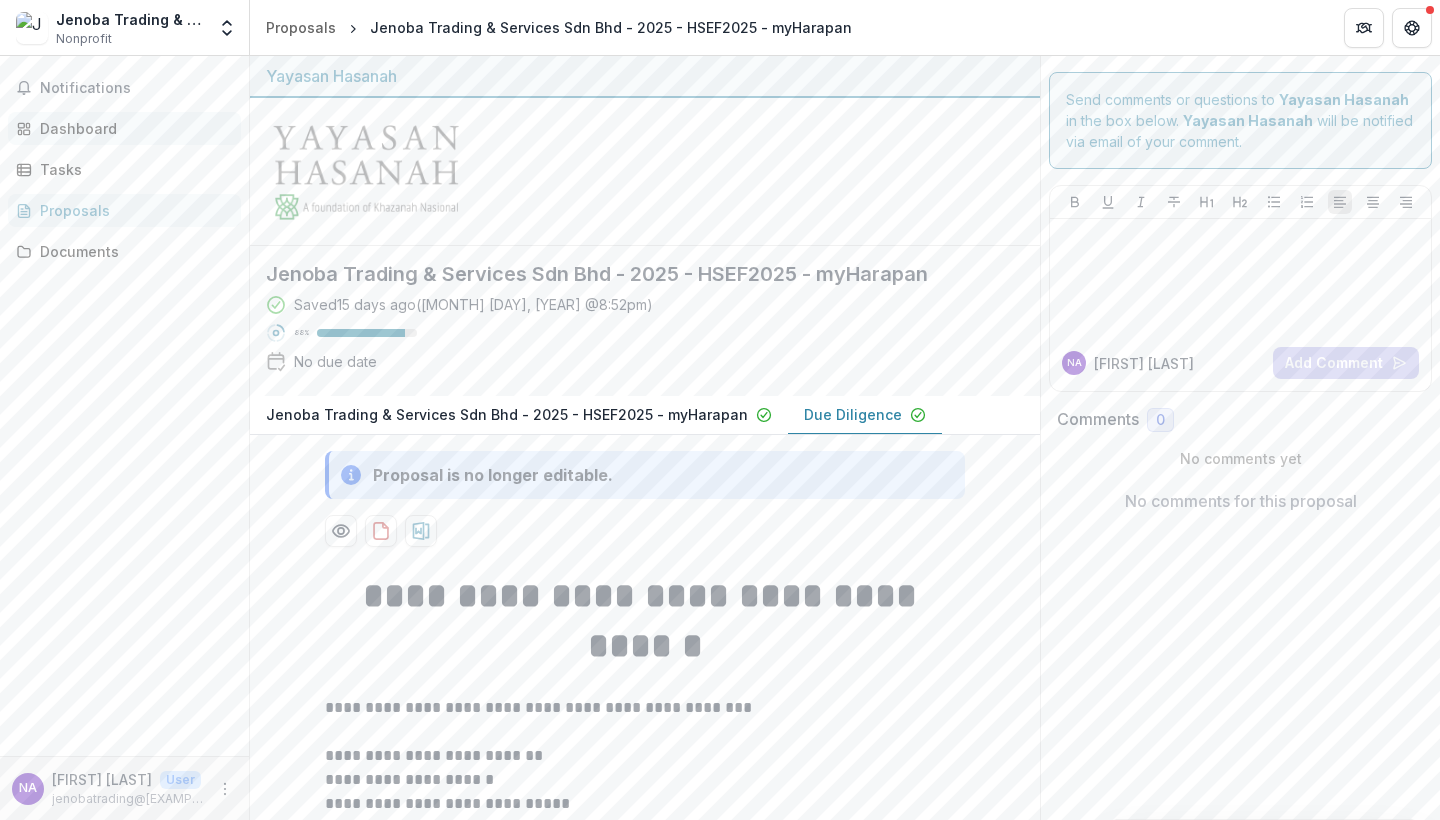click on "Dashboard" at bounding box center [132, 128] 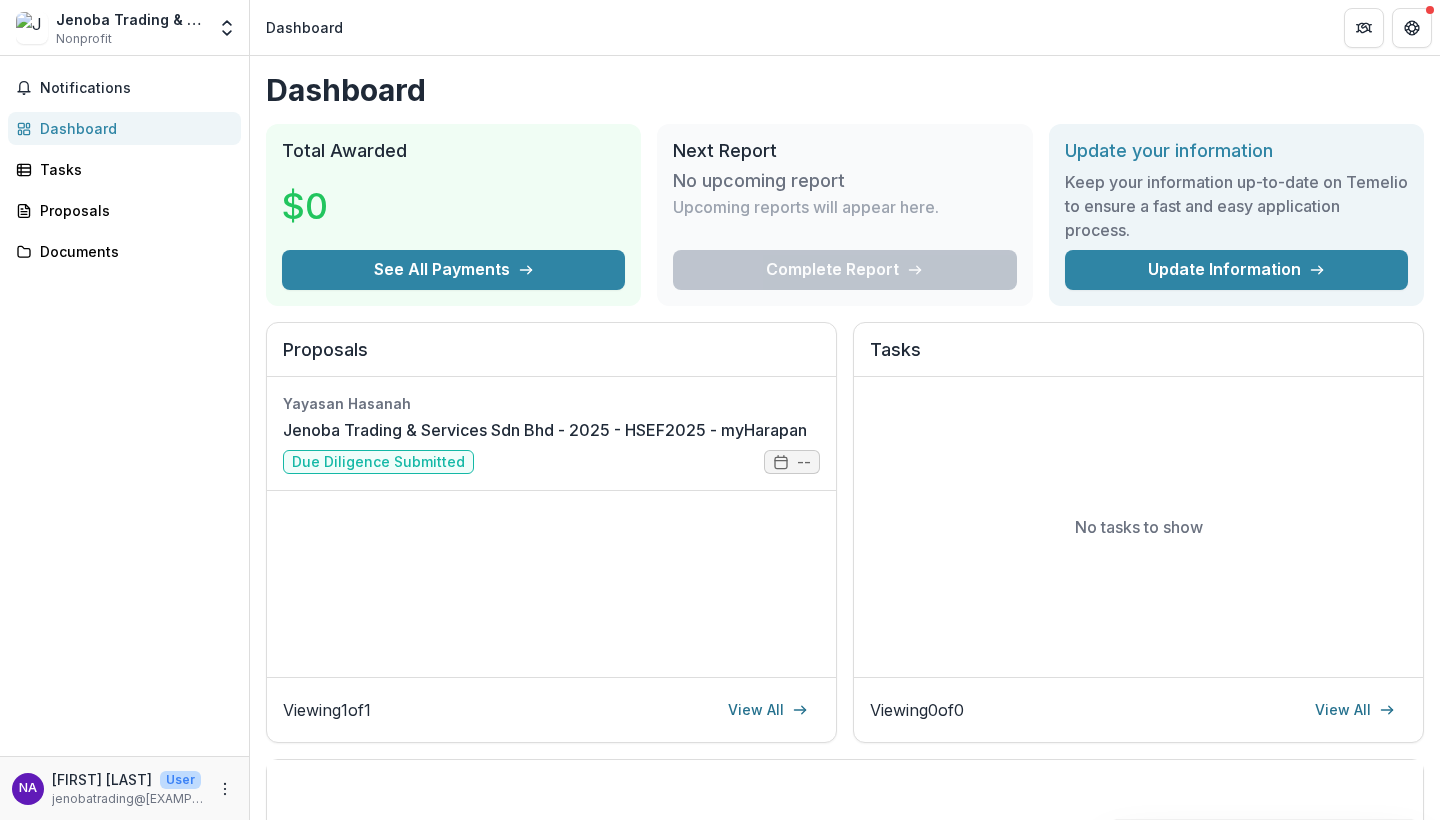 scroll, scrollTop: 0, scrollLeft: 0, axis: both 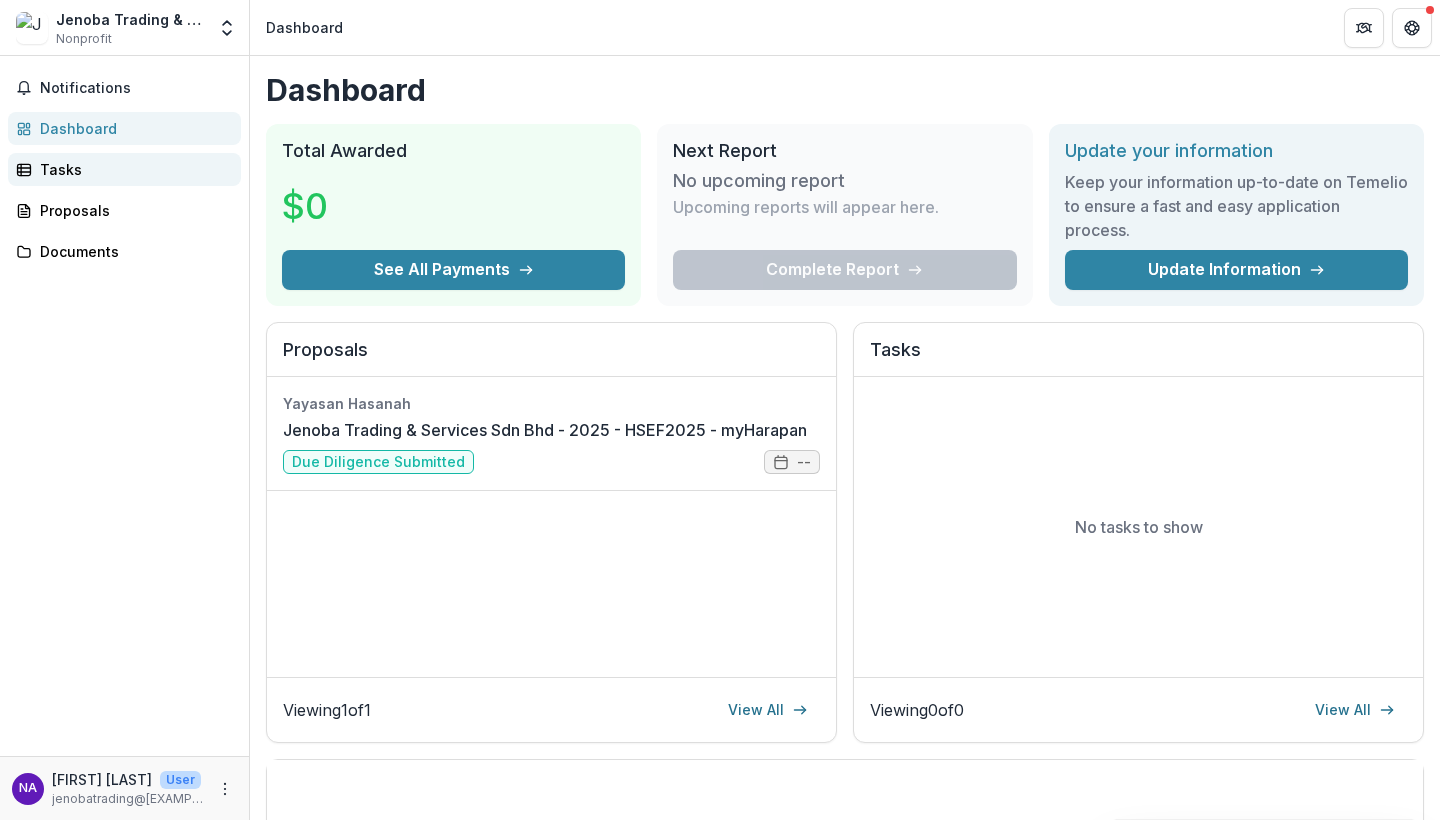 click on "Tasks" at bounding box center [132, 169] 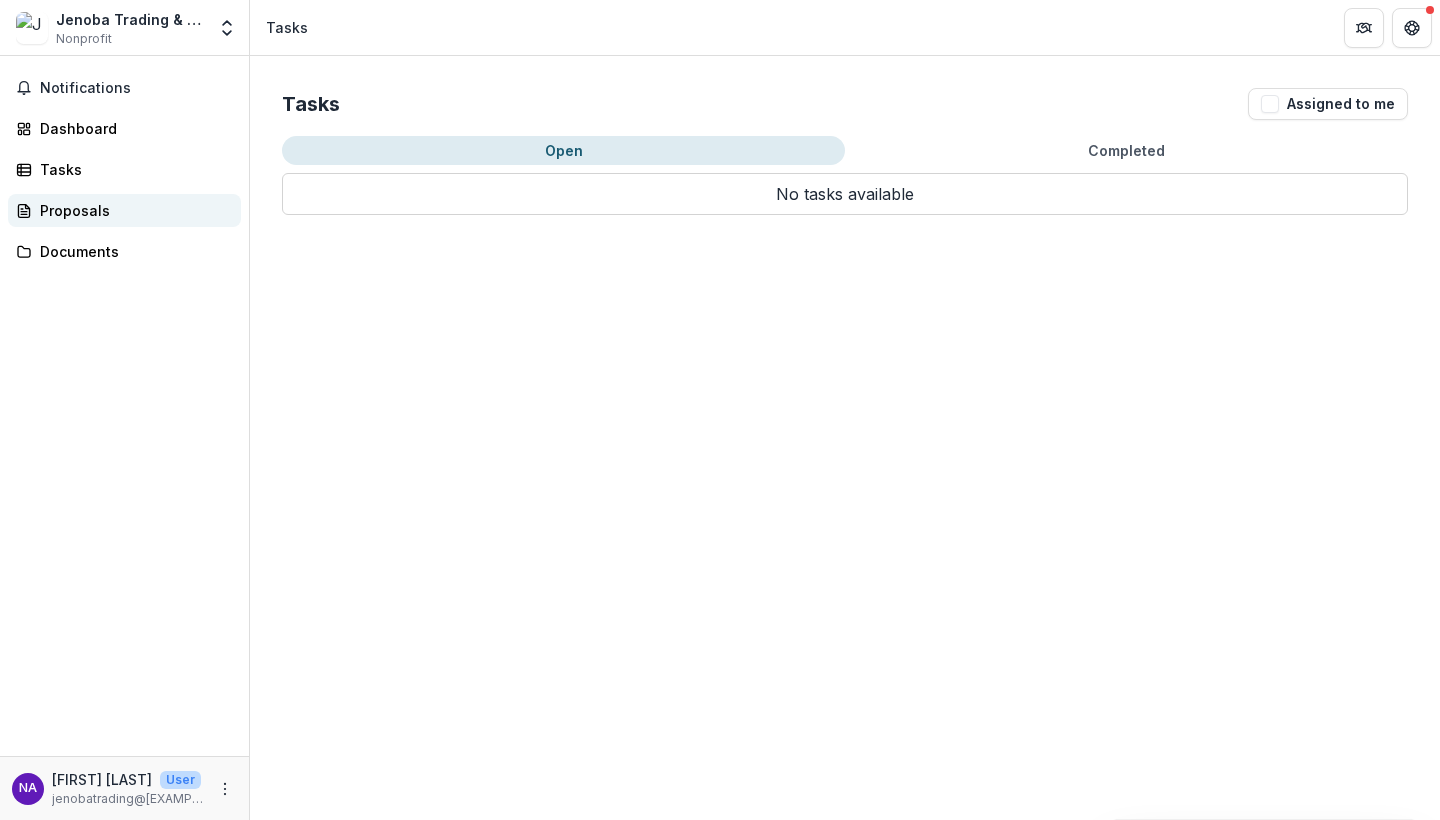 click on "Proposals" at bounding box center [132, 210] 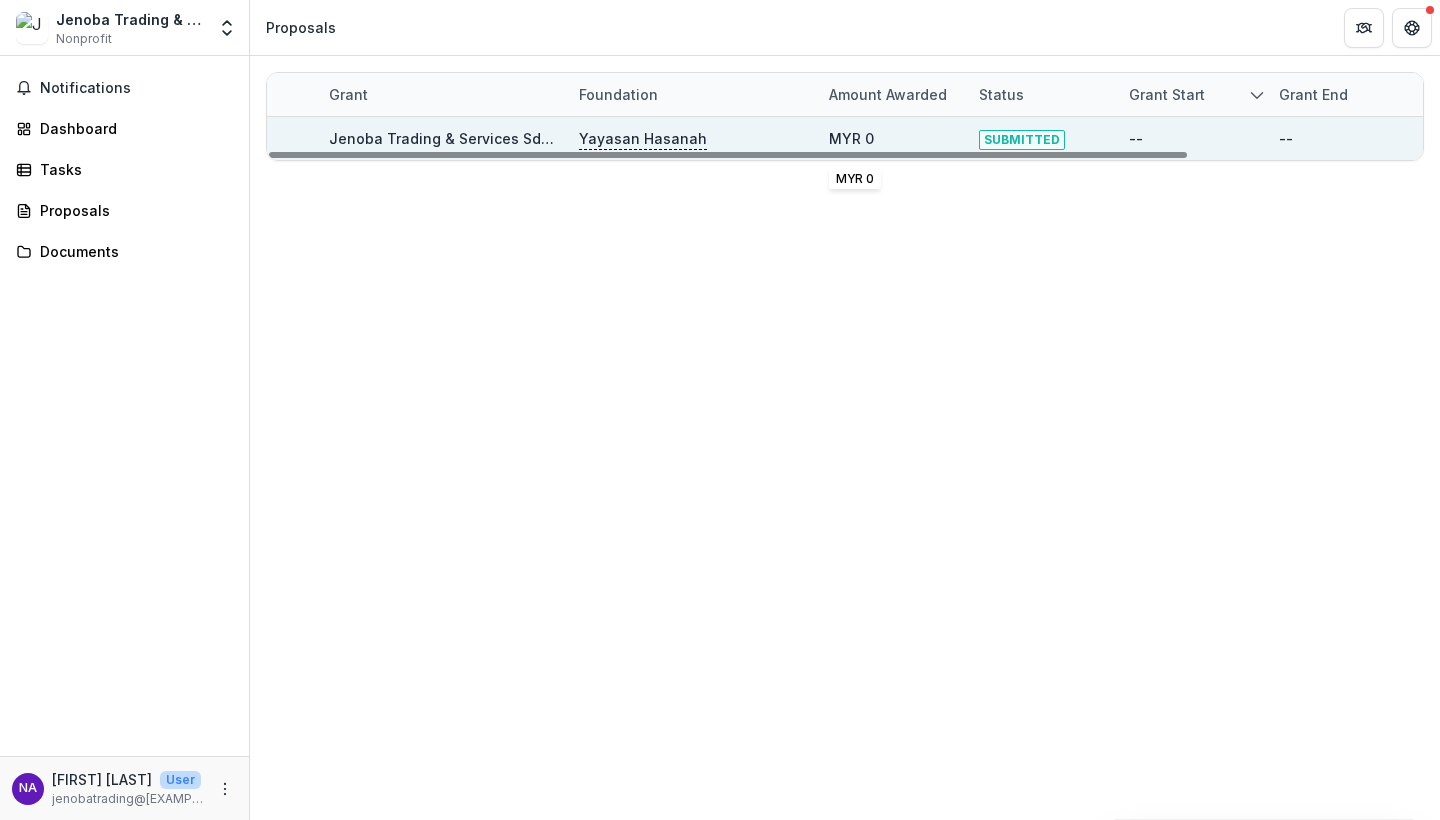 click on "MYR 0" at bounding box center (892, 138) 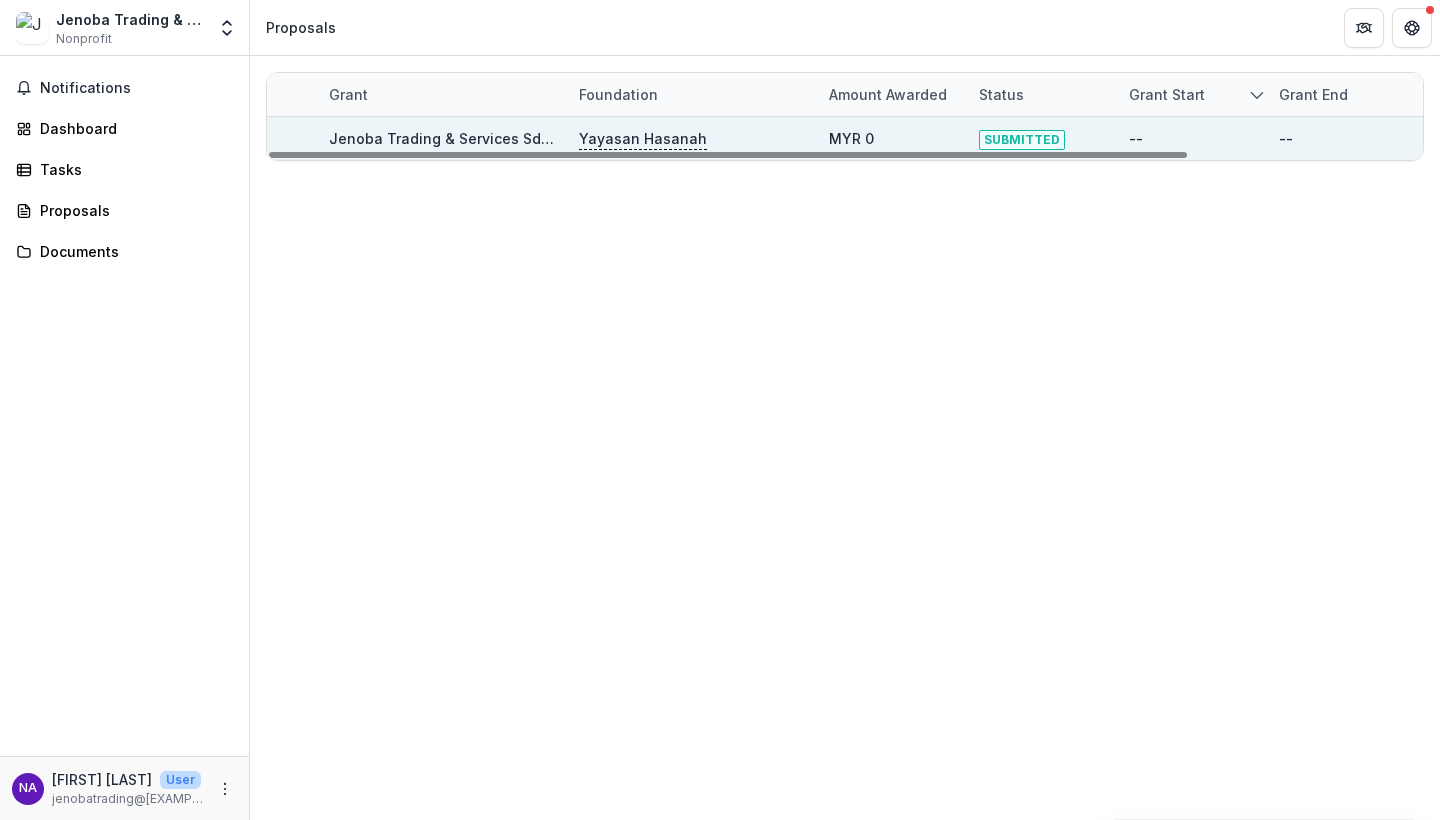 click on "Jenoba Trading & Services Sdn Bhd - 2025 - HSEF2025 - myHarapan" at bounding box center (570, 138) 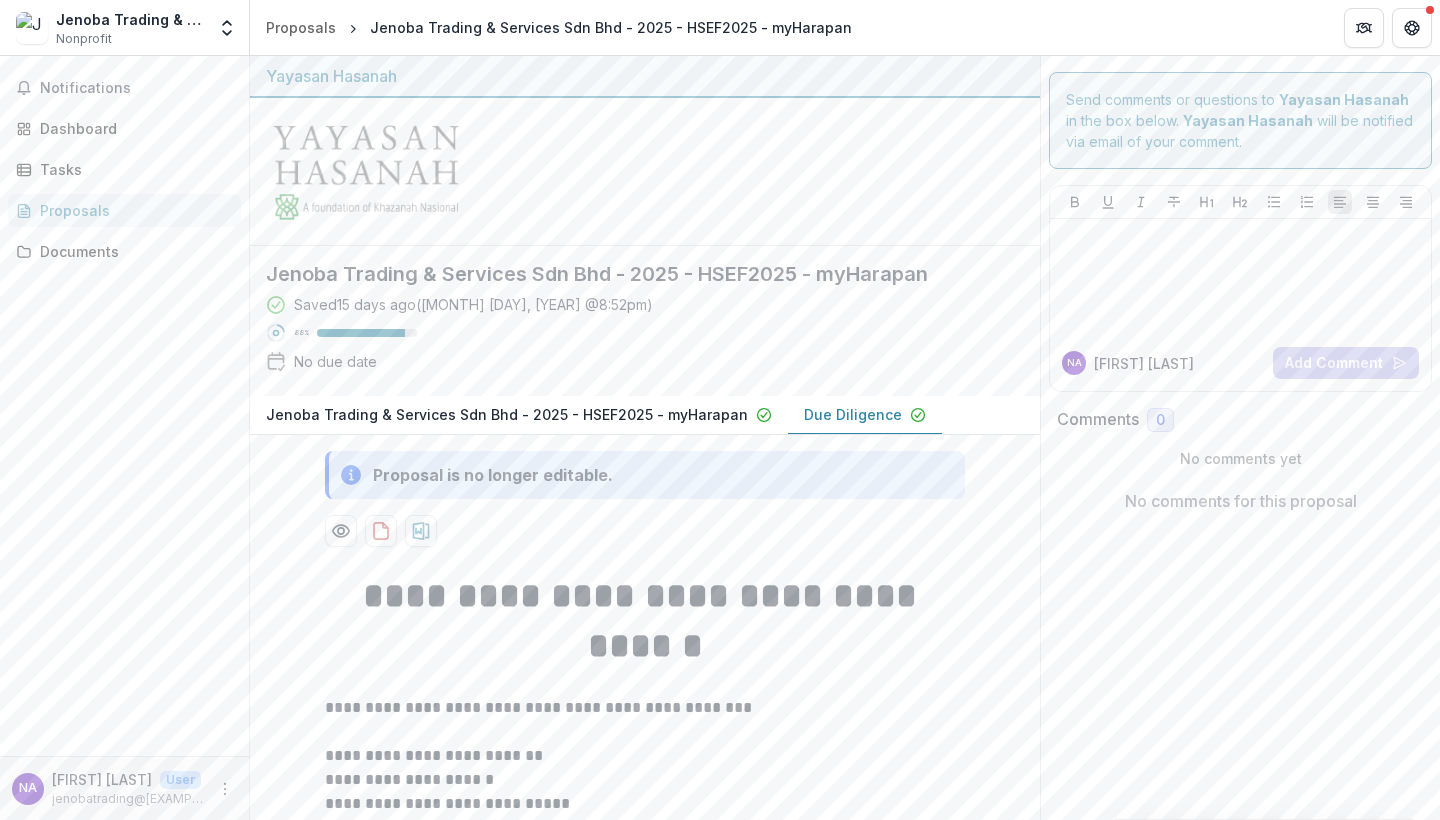 scroll, scrollTop: 0, scrollLeft: 0, axis: both 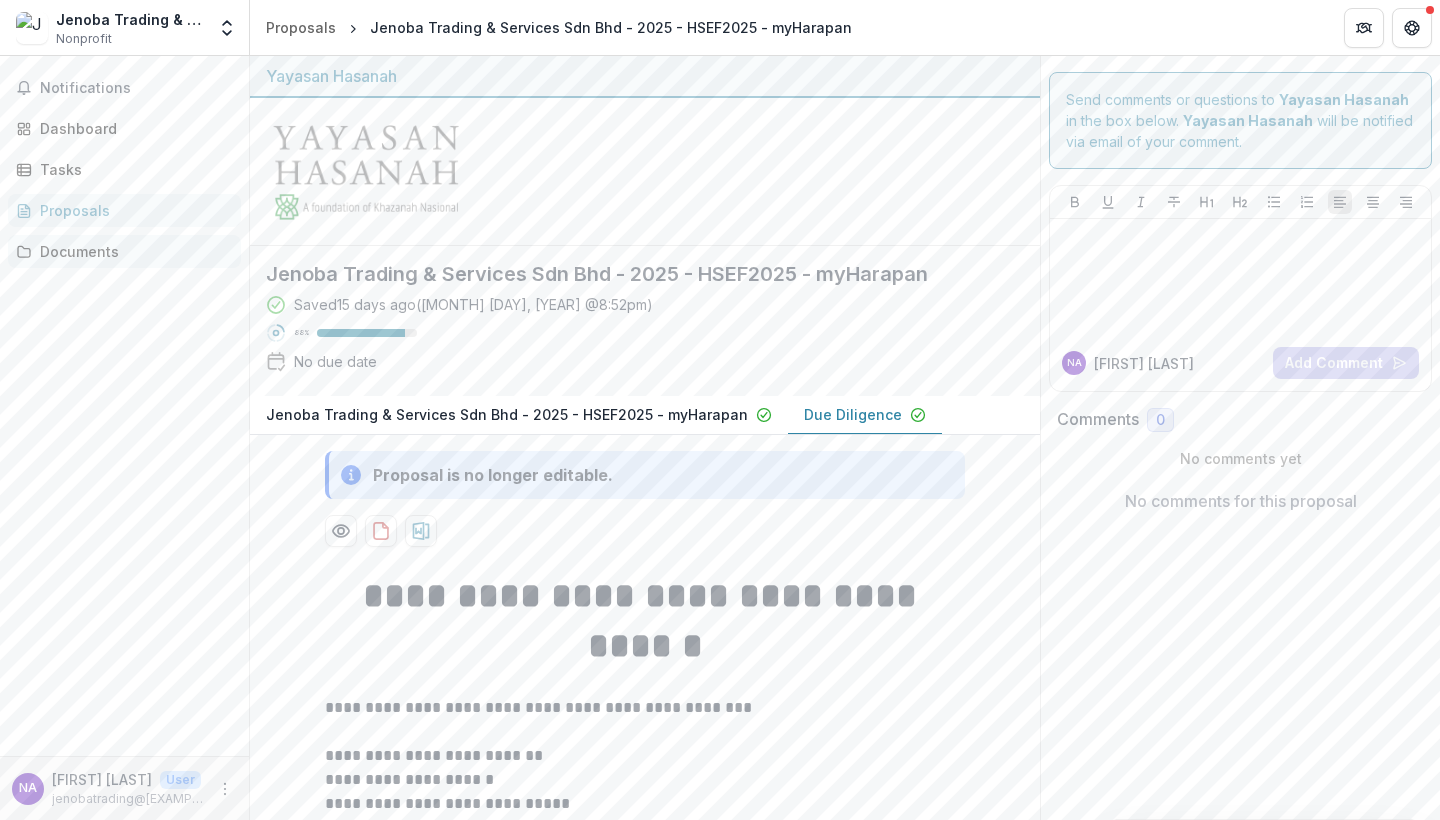 click on "Documents" at bounding box center (132, 251) 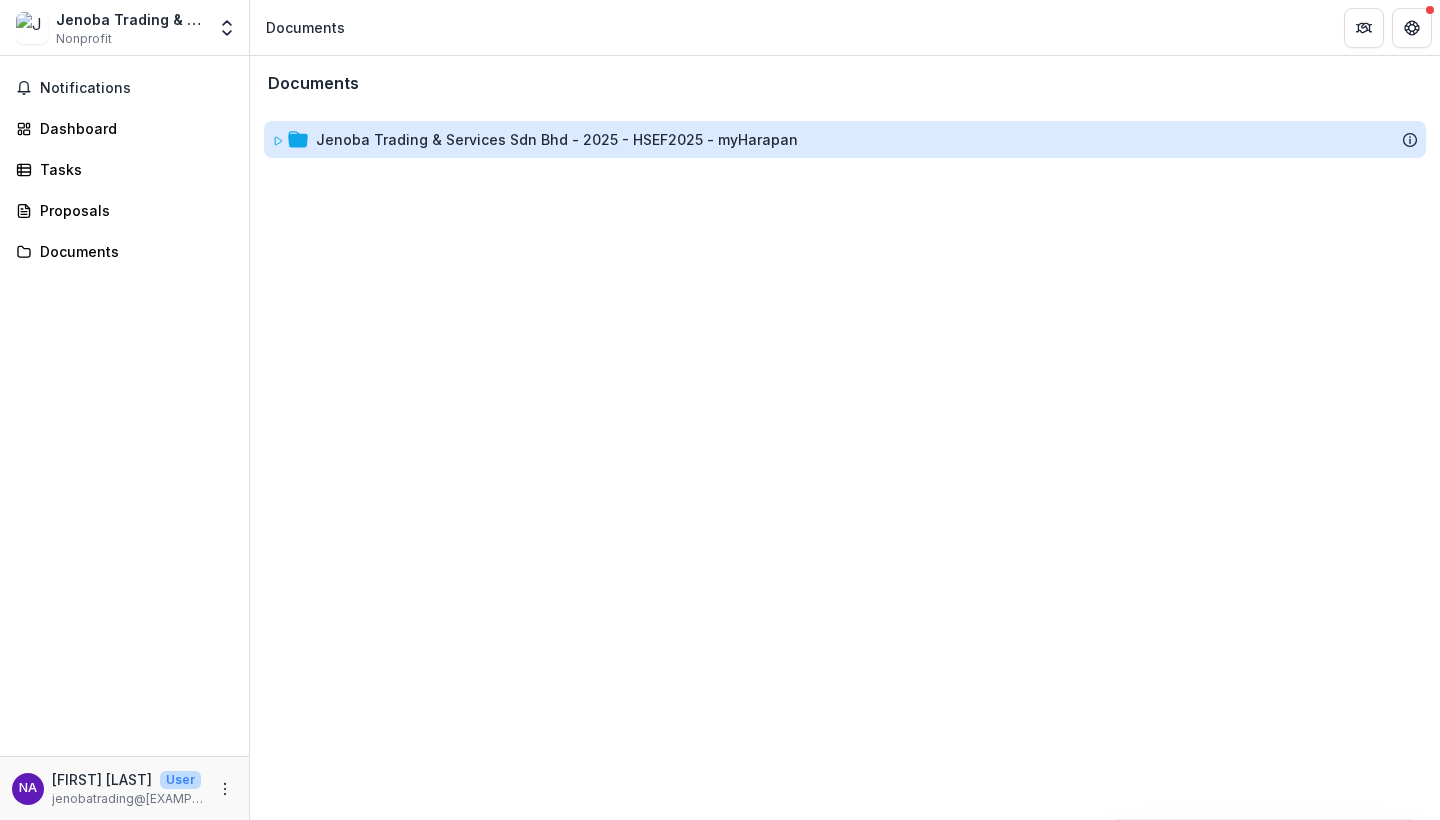 click on "Jenoba Trading & Services Sdn Bhd - 2025 - HSEF2025 - myHarapan" at bounding box center (557, 139) 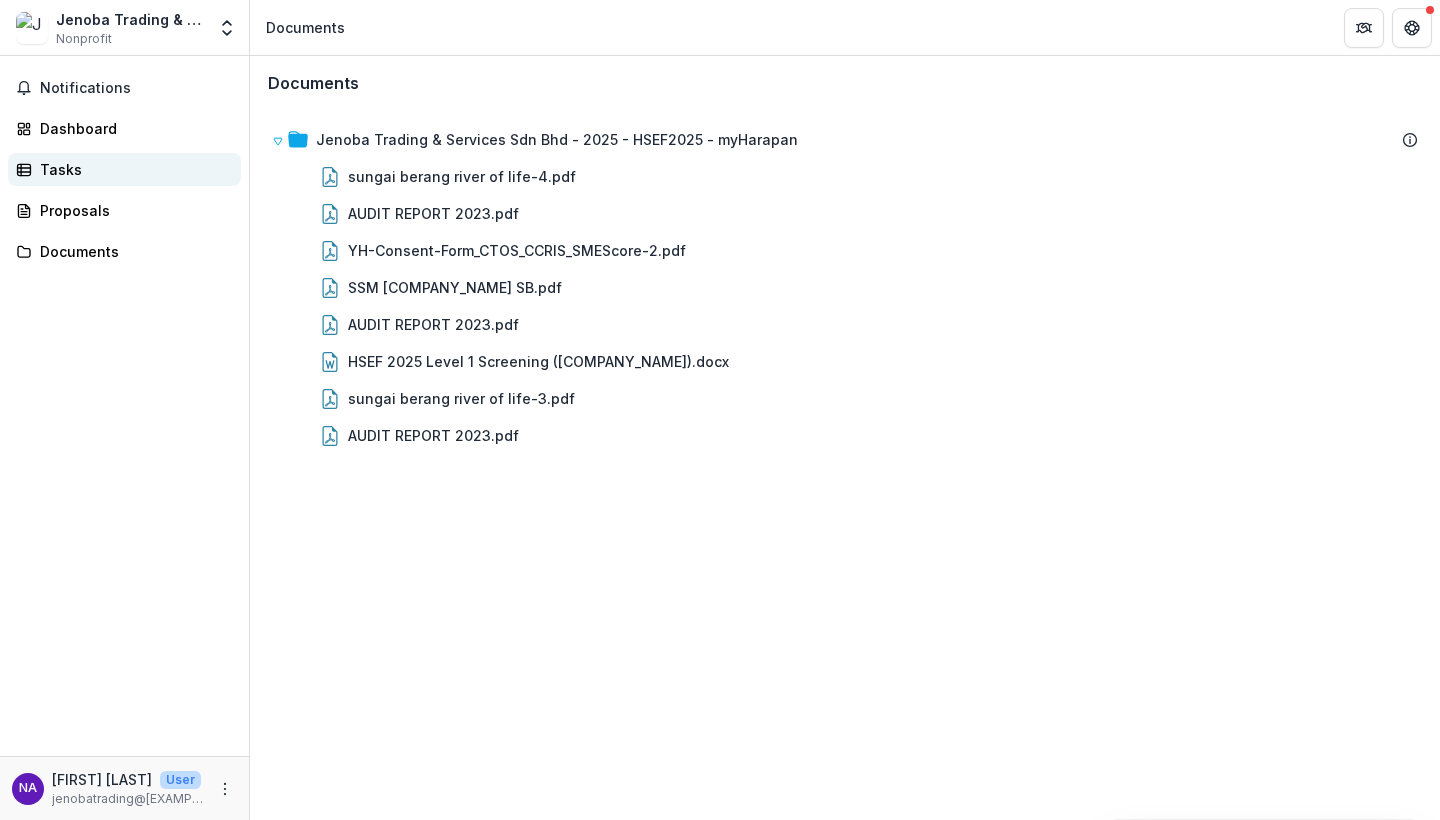 click on "Tasks" at bounding box center (132, 169) 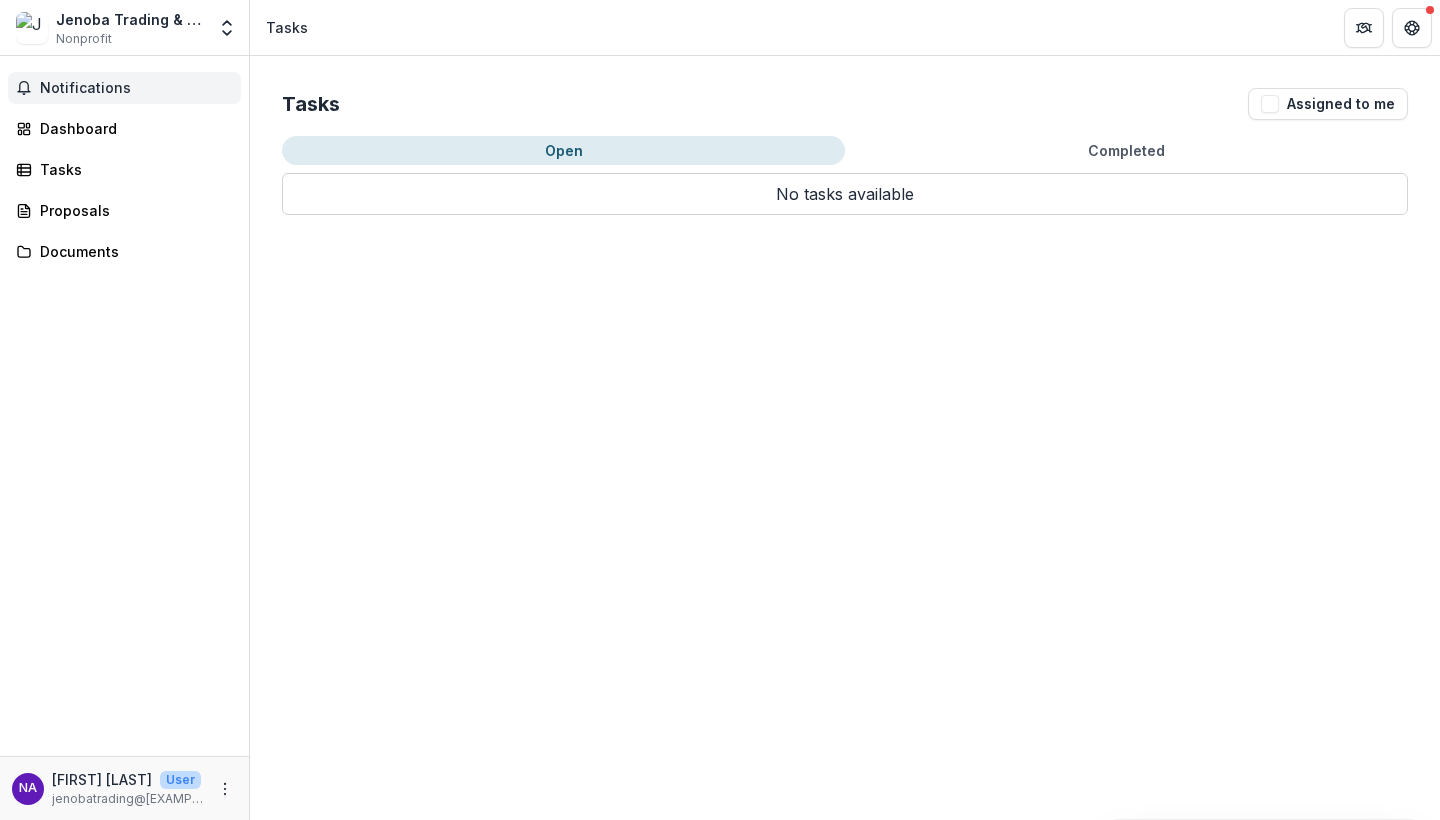 click on "Notifications" at bounding box center (124, 88) 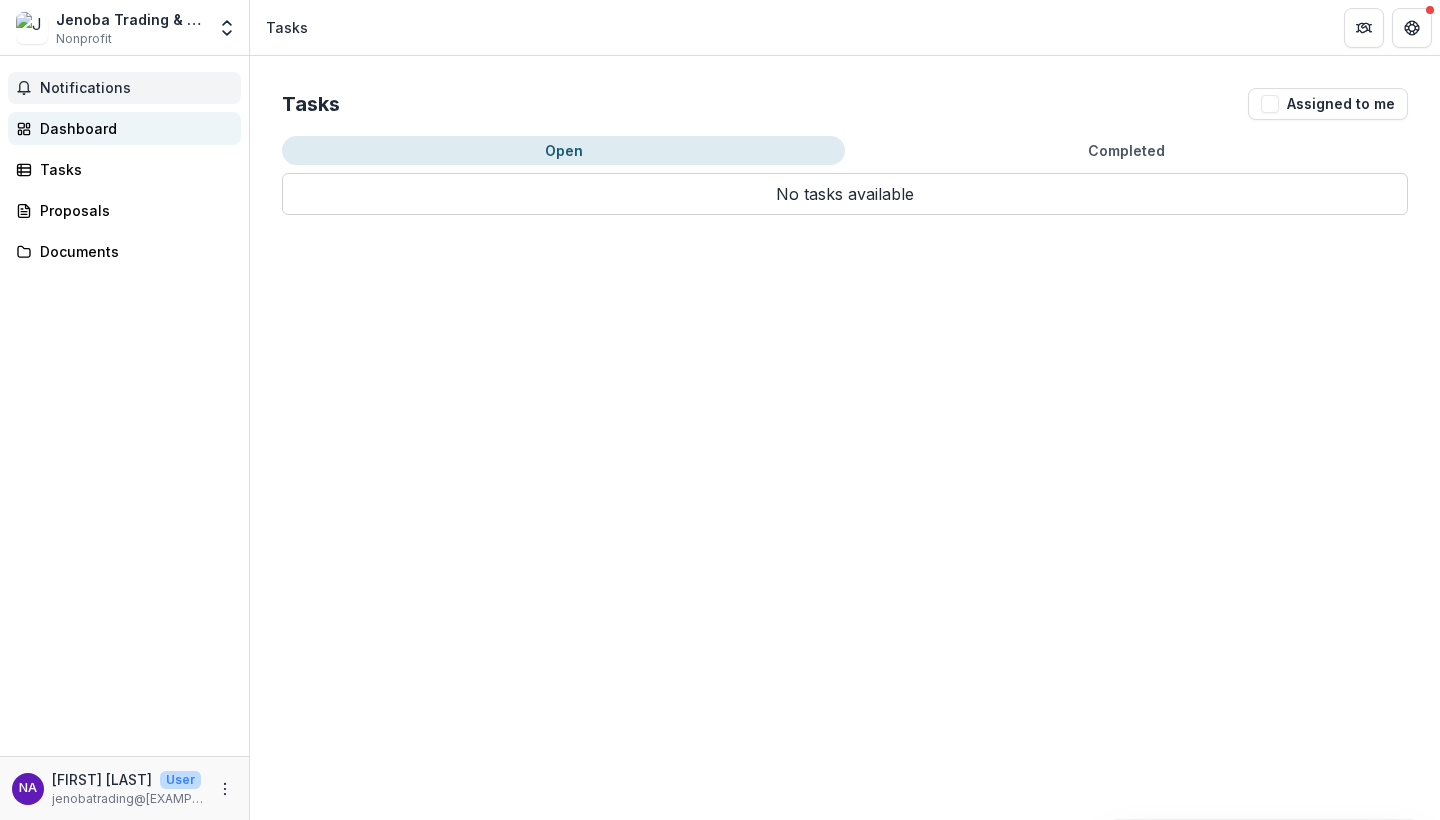 click on "Dashboard" at bounding box center [132, 128] 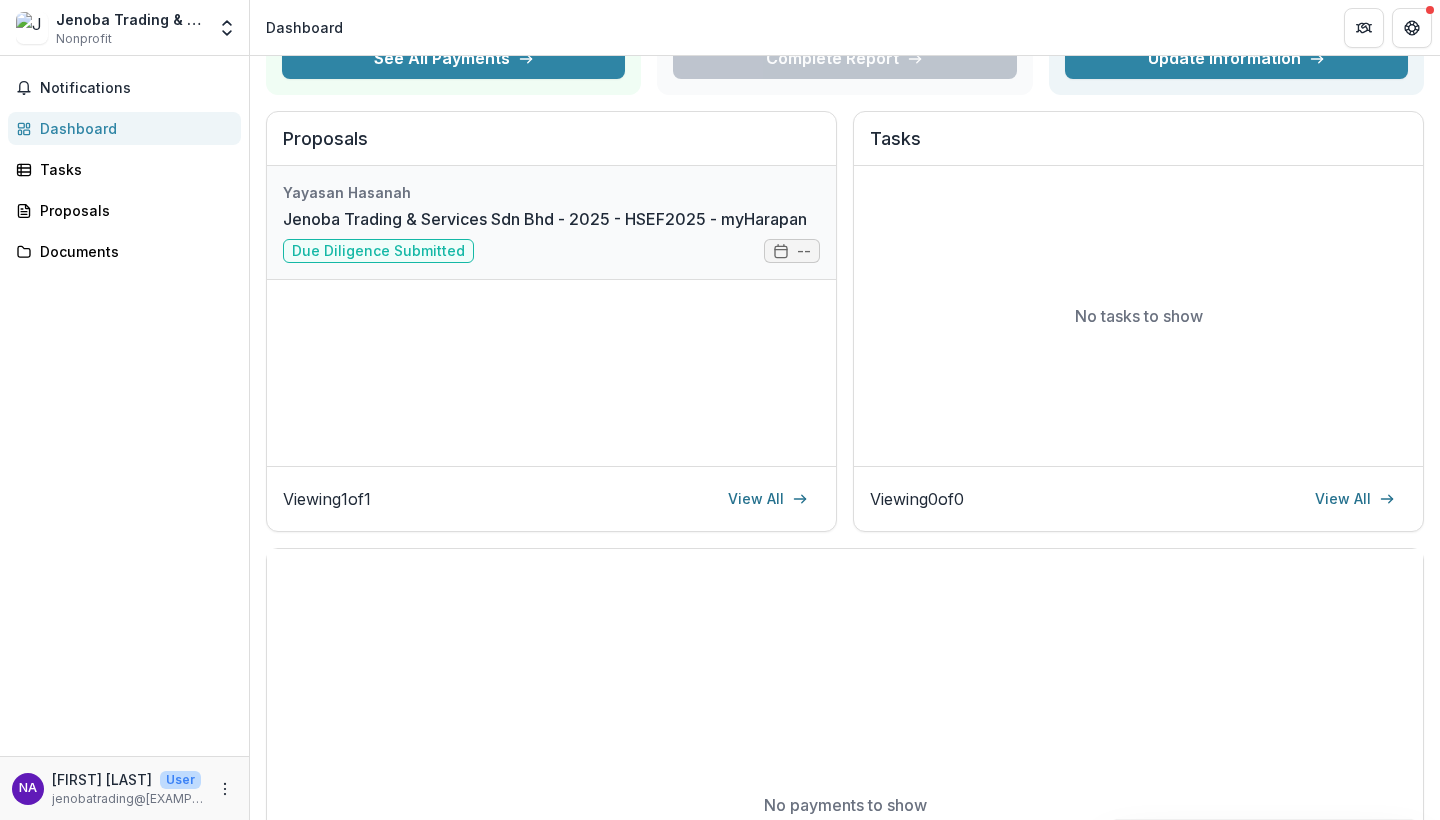 scroll, scrollTop: 219, scrollLeft: 0, axis: vertical 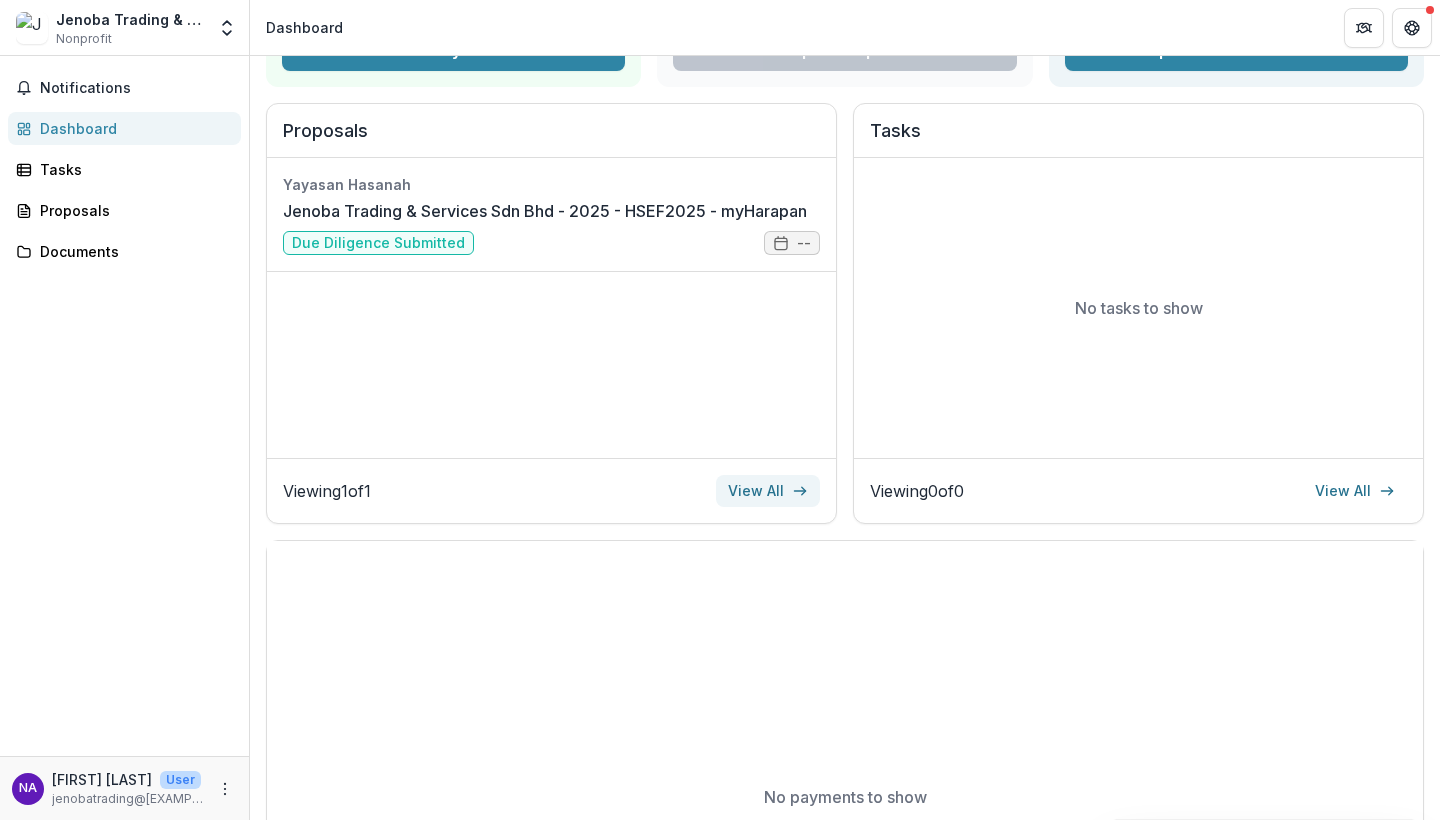 click on "View All" at bounding box center (768, 491) 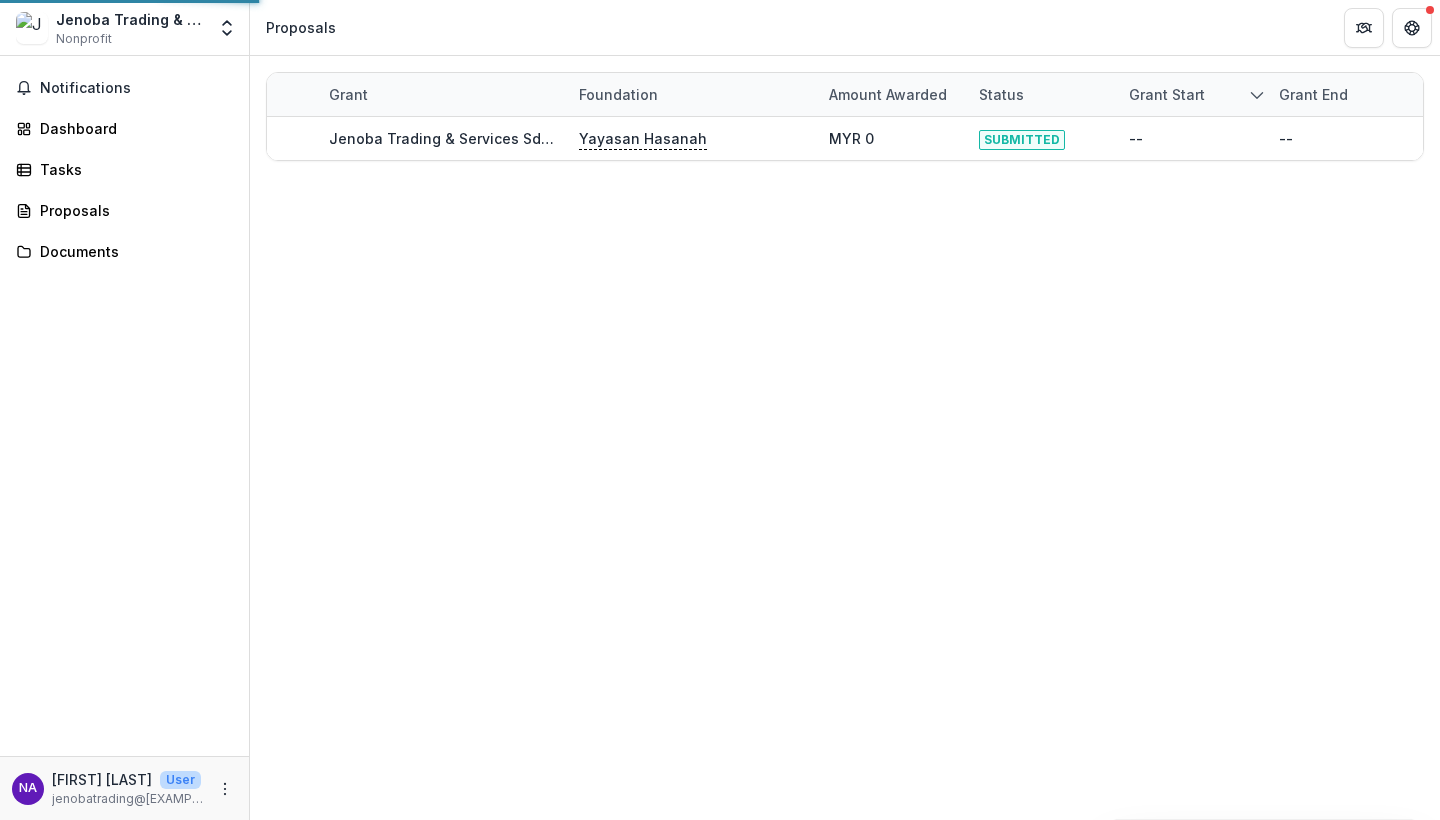 scroll, scrollTop: 0, scrollLeft: 0, axis: both 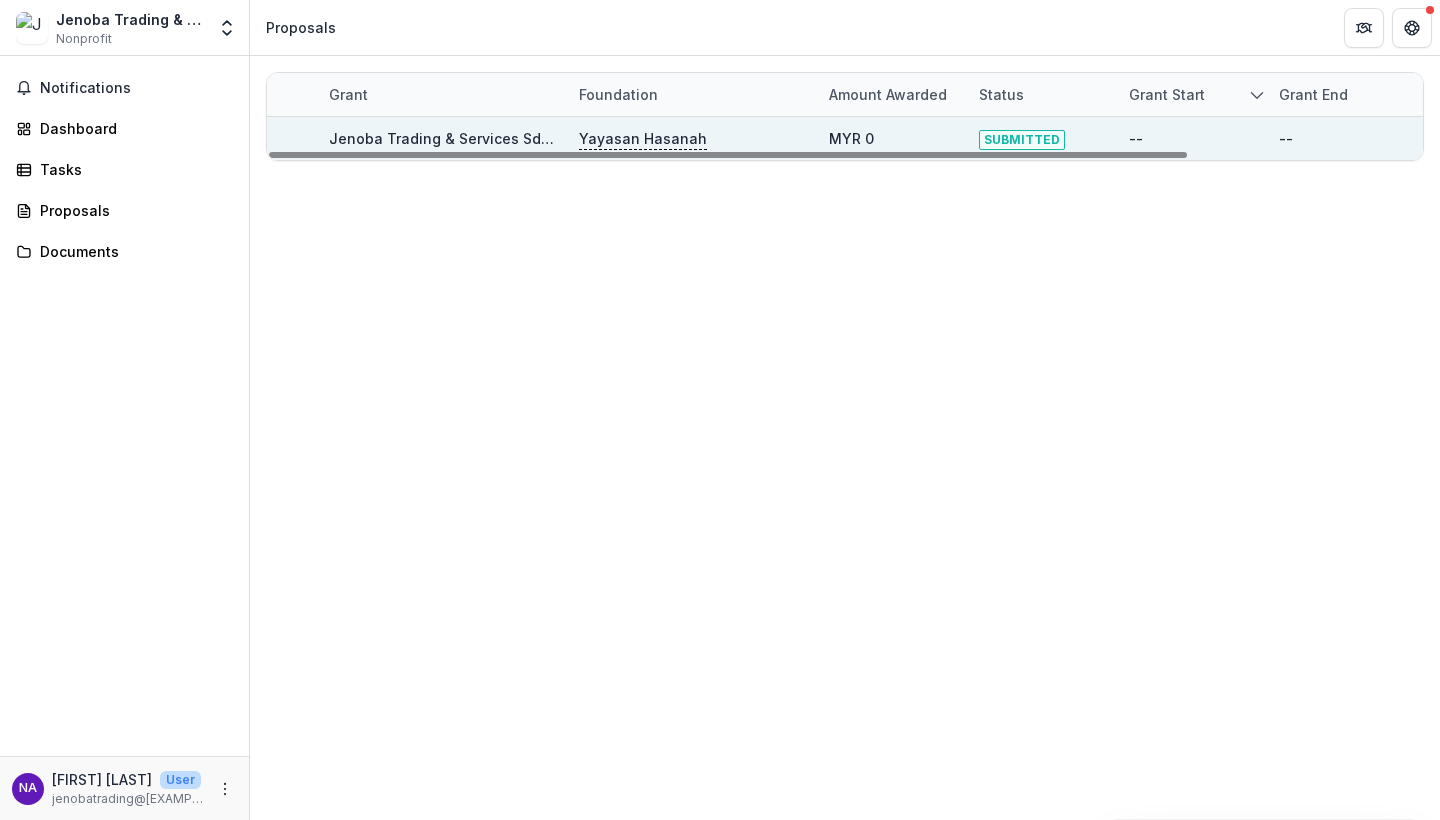 click on "--" at bounding box center (1342, 138) 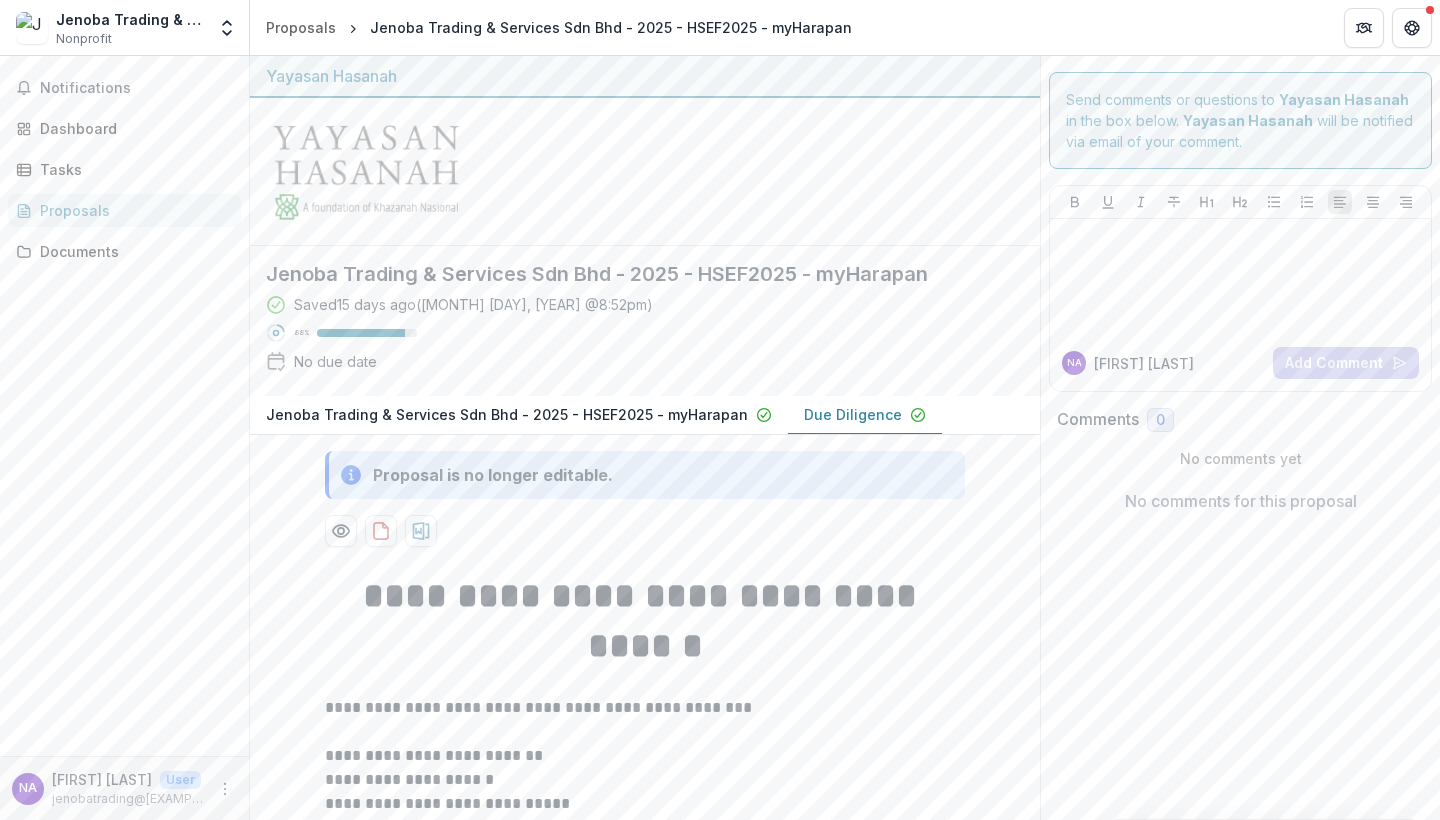 scroll, scrollTop: 0, scrollLeft: 0, axis: both 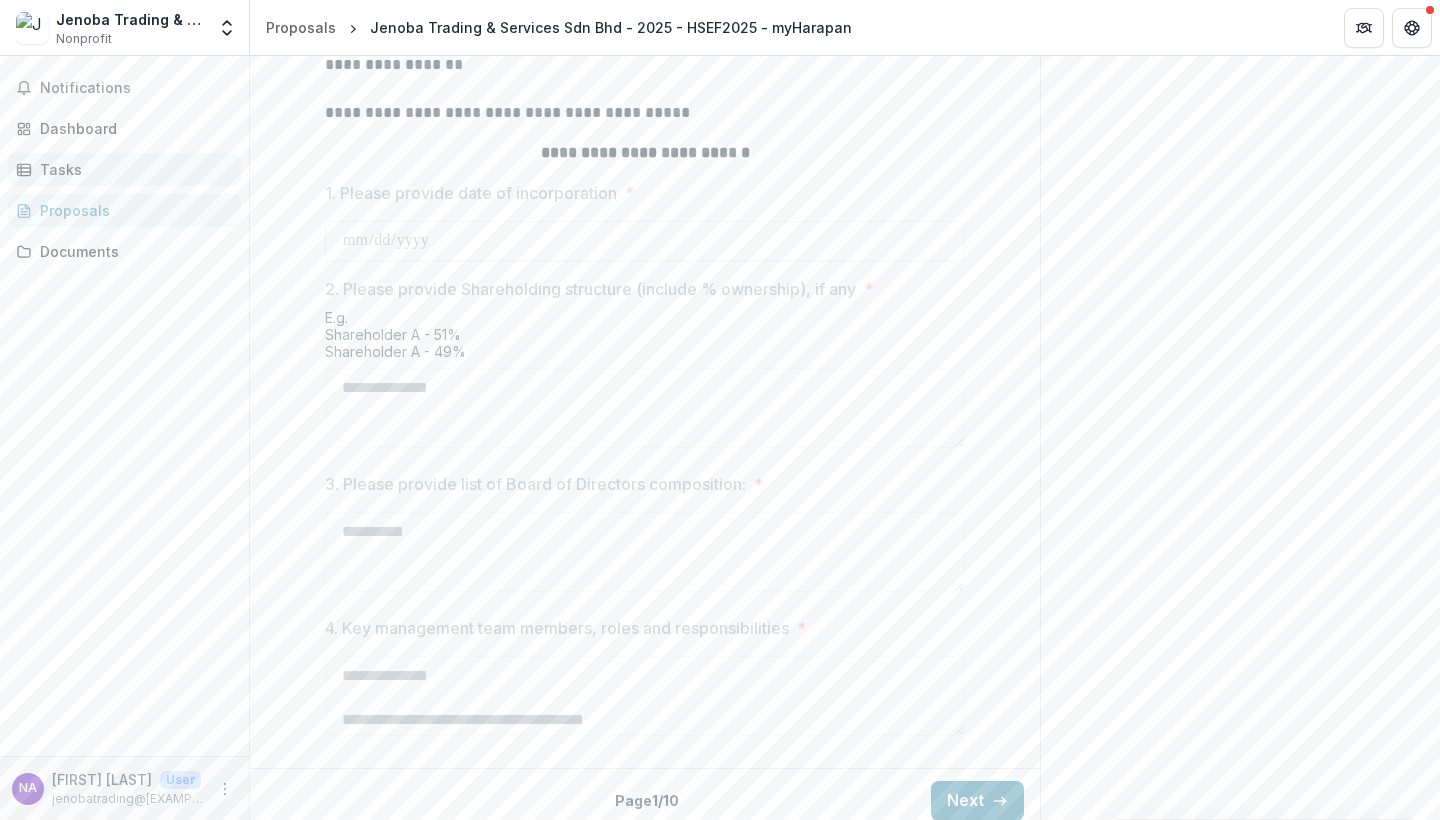 click on "Tasks" at bounding box center [132, 169] 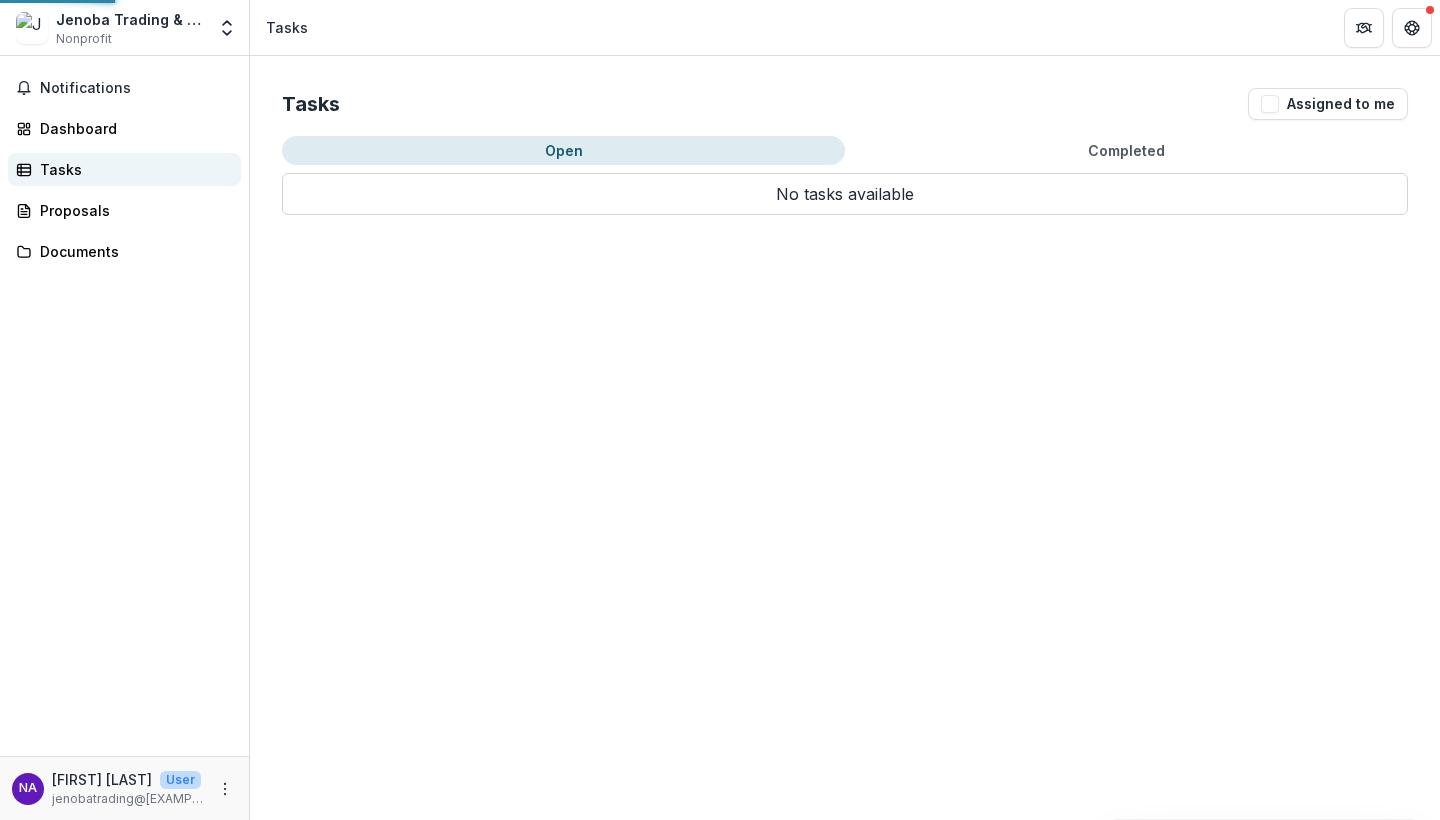 scroll, scrollTop: 0, scrollLeft: 0, axis: both 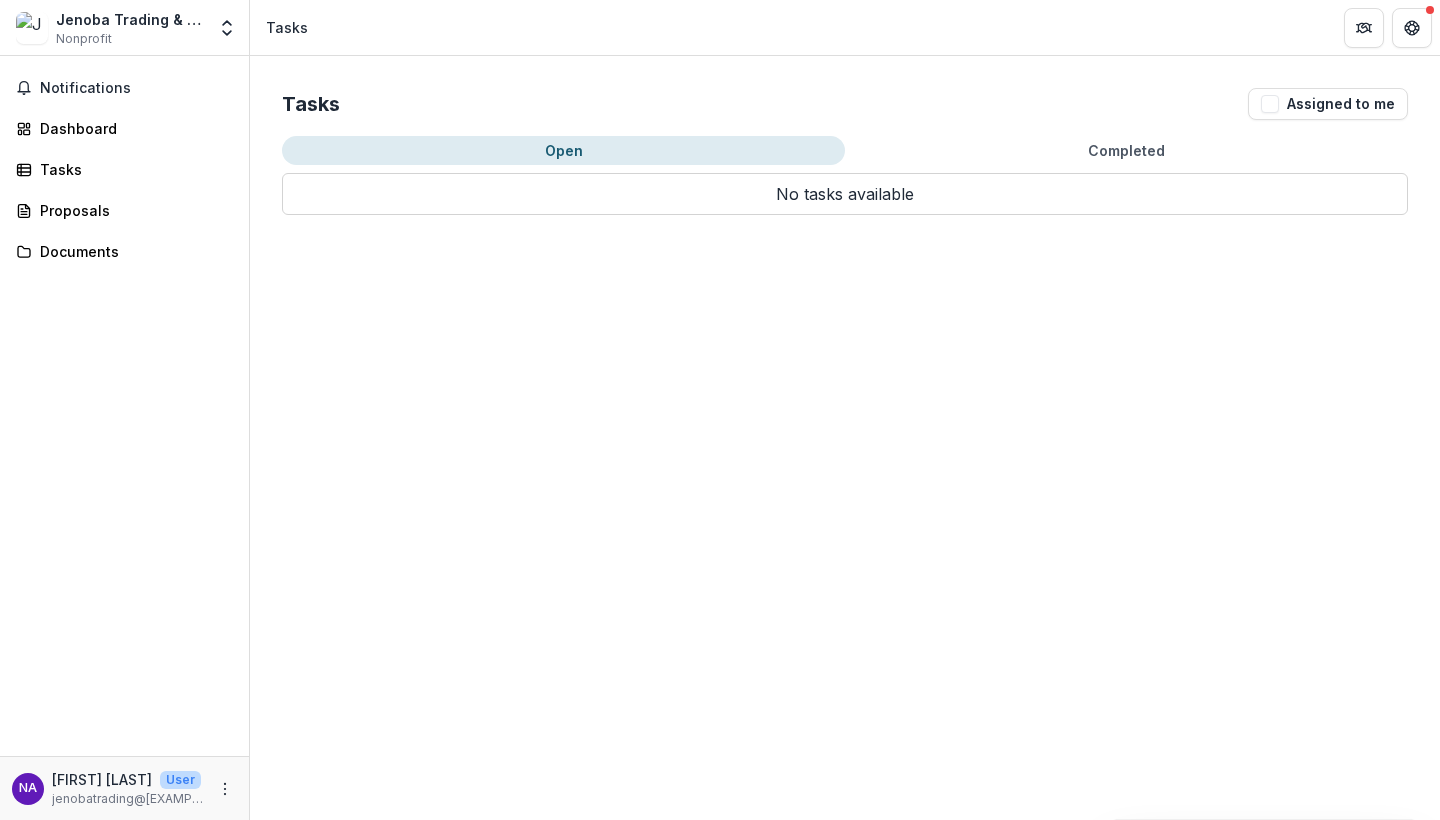 click on "Completed" at bounding box center [1126, 150] 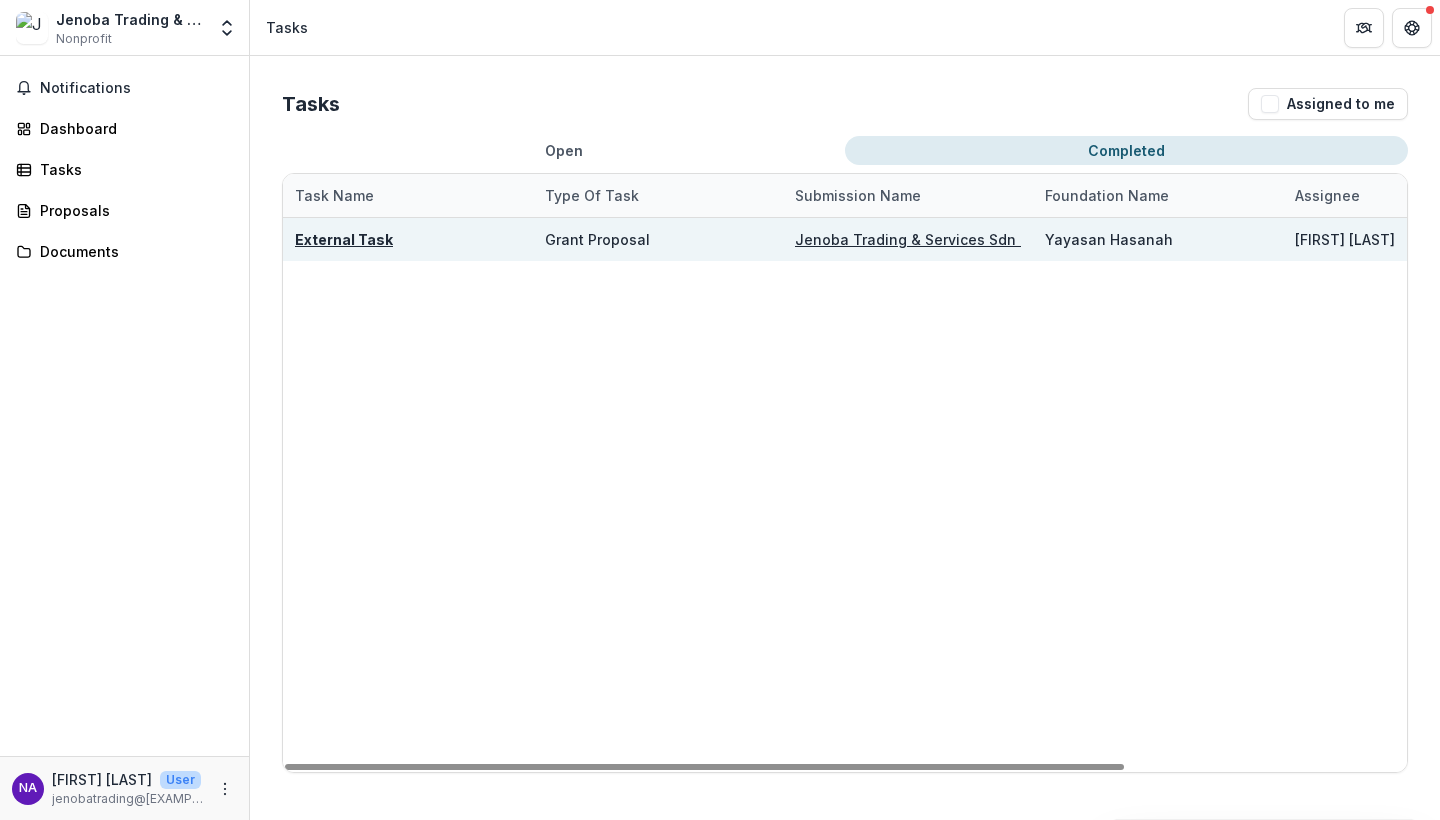 click on "Jenoba Trading & Services Sdn Bhd - 2025 - HSEF2025 - myHarapan" at bounding box center (1036, 239) 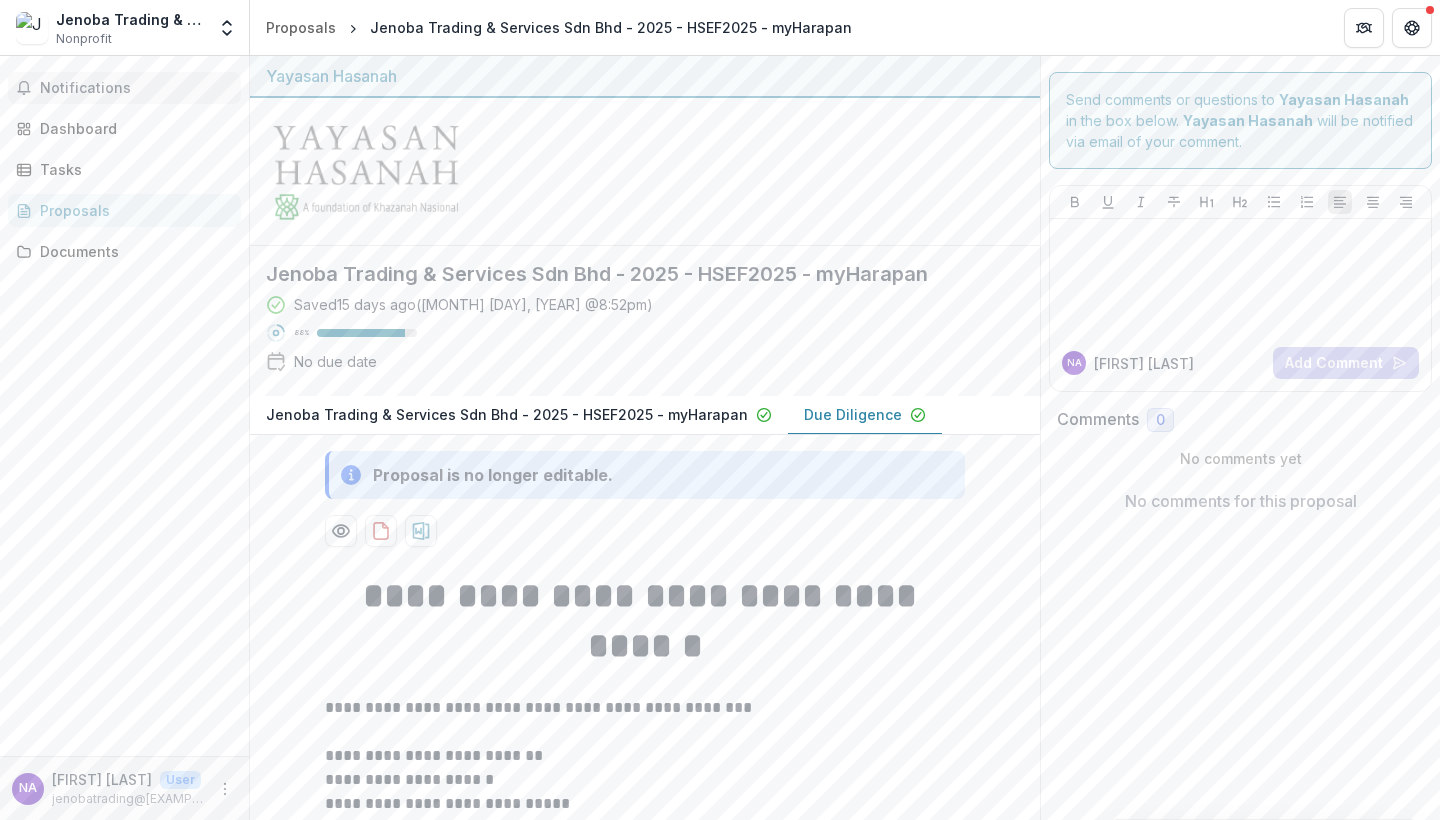 click on "Notifications" at bounding box center [136, 88] 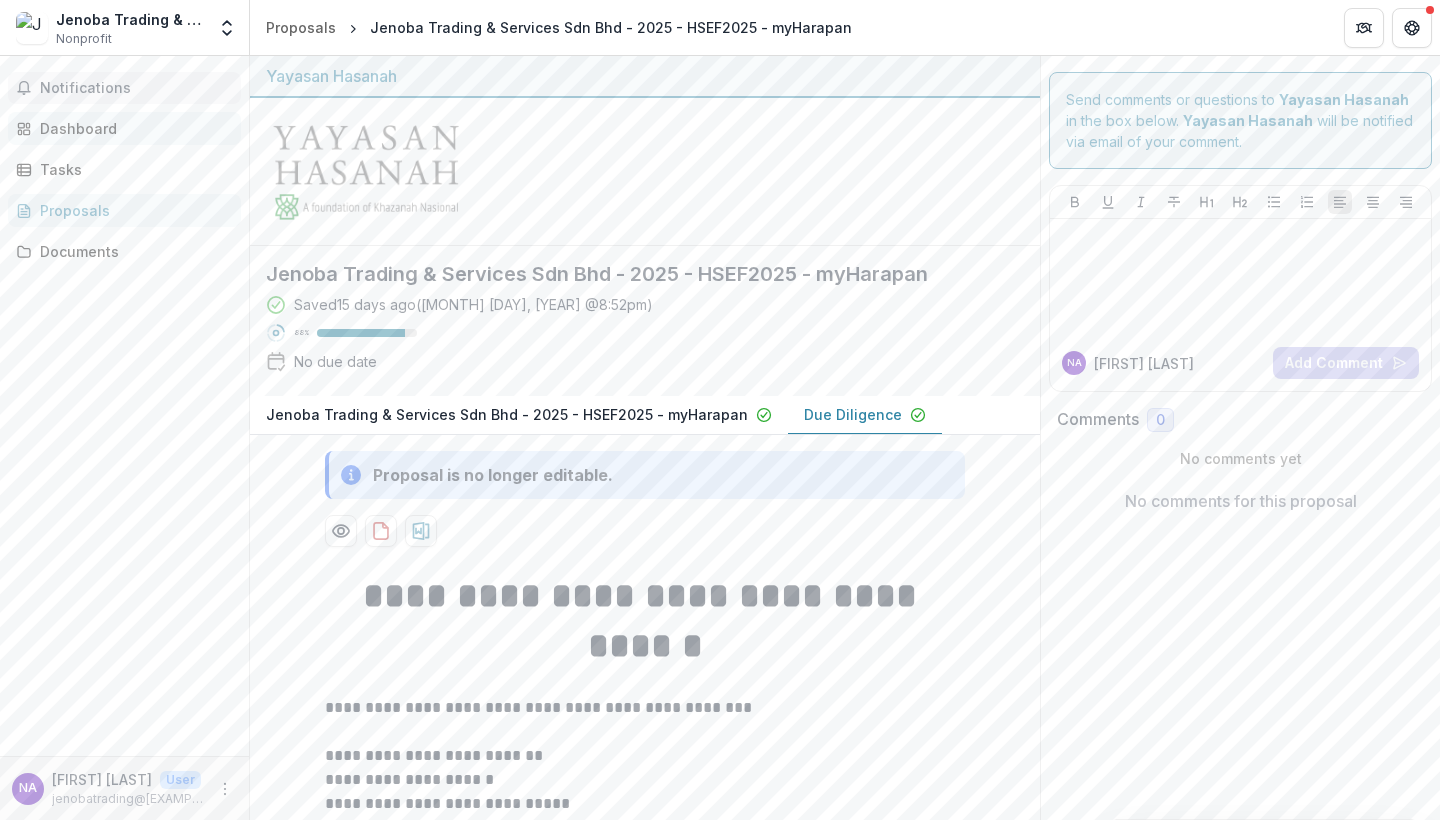 click on "Dashboard" at bounding box center [132, 128] 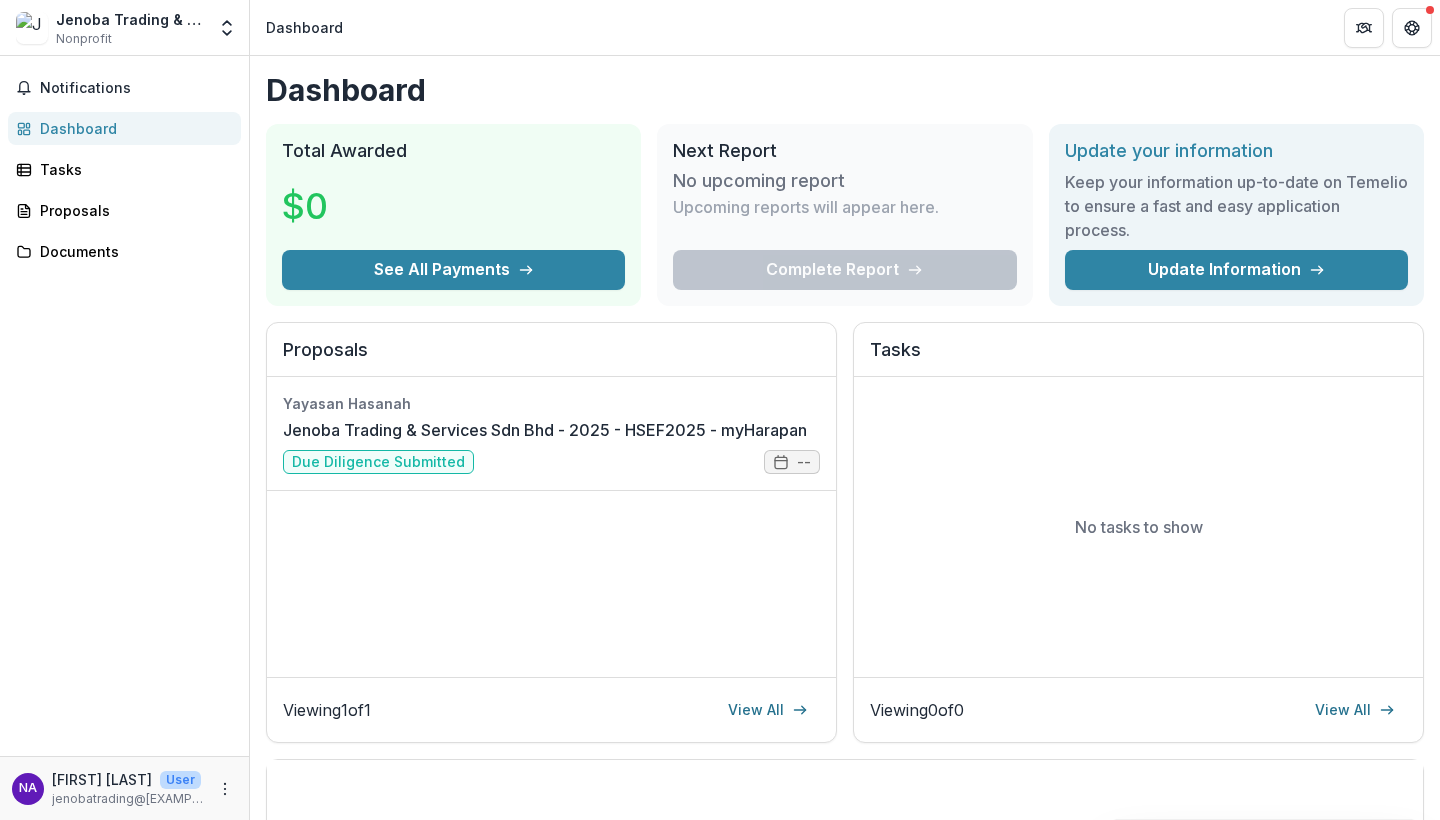 scroll, scrollTop: 0, scrollLeft: 0, axis: both 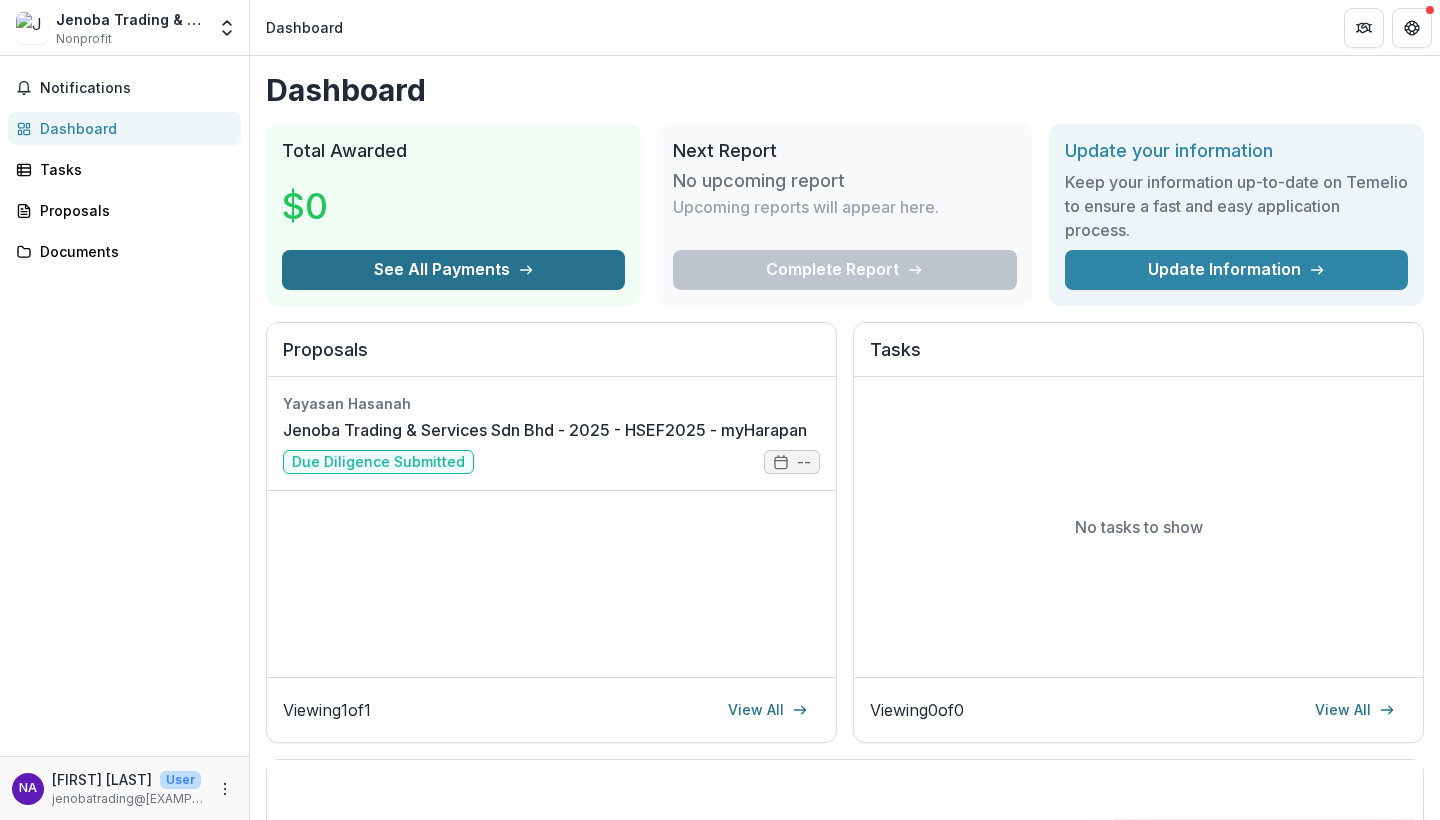 click on "See All Payments" at bounding box center (453, 270) 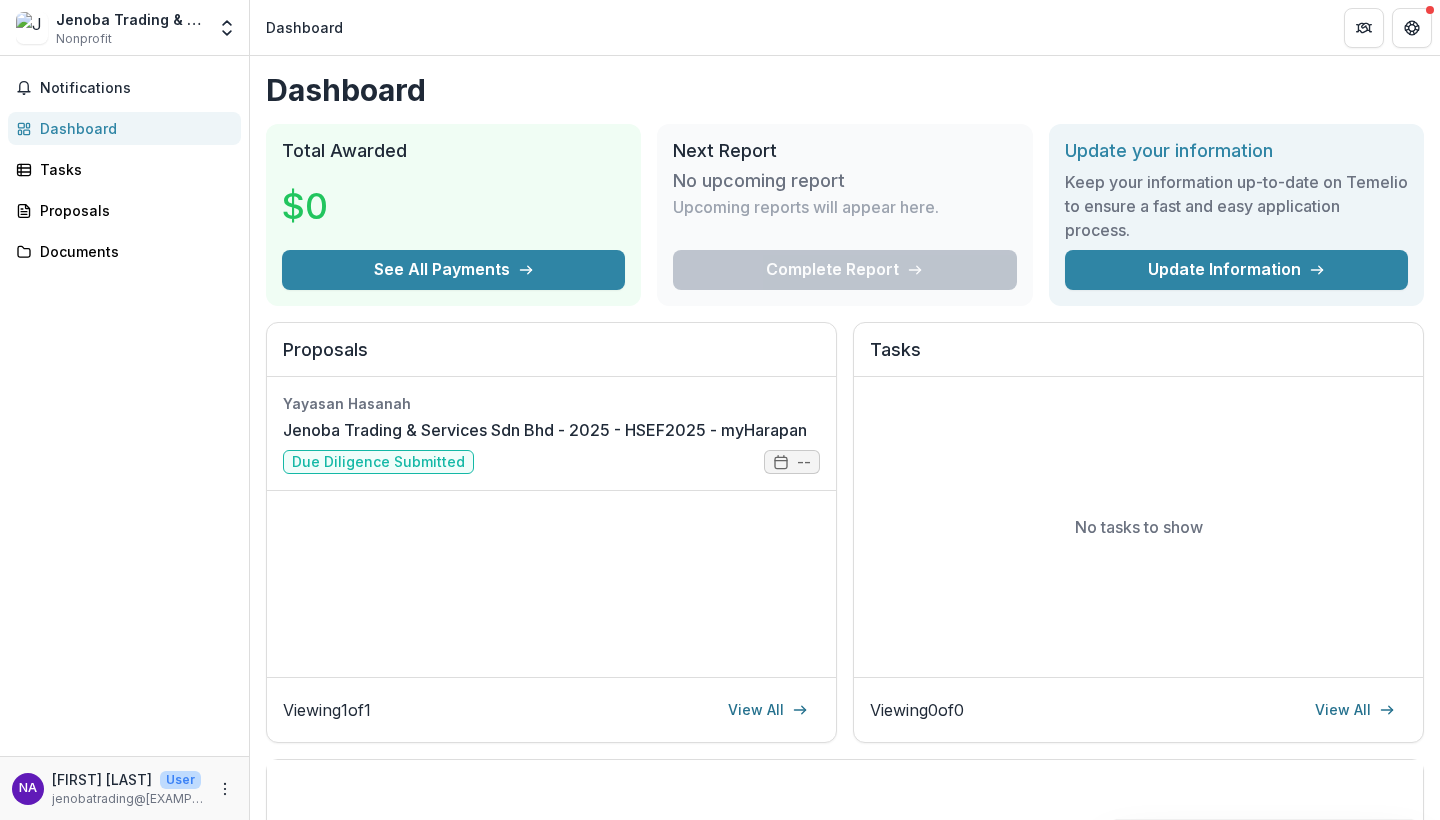 scroll, scrollTop: 0, scrollLeft: 0, axis: both 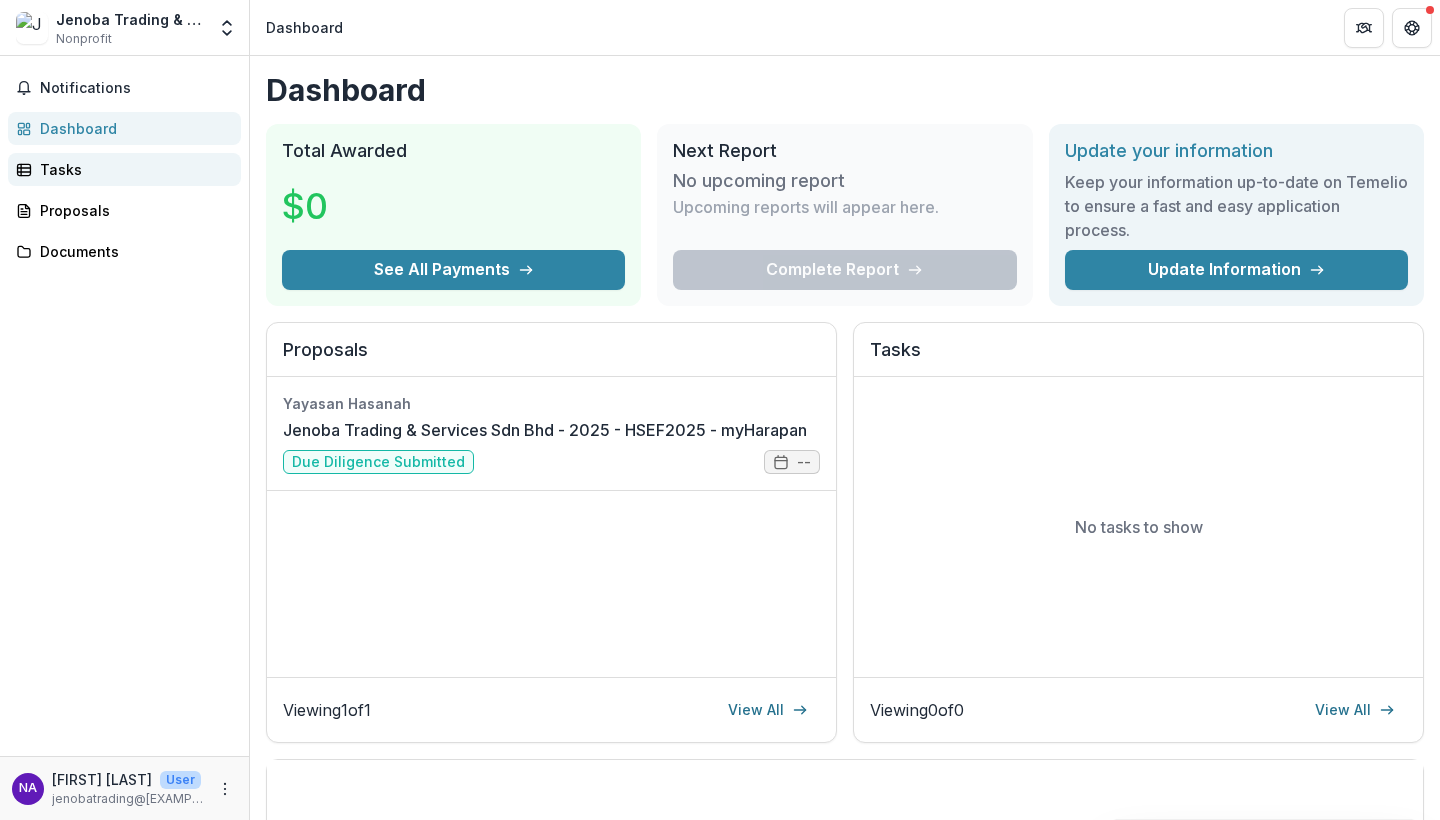 click on "Tasks" at bounding box center [132, 169] 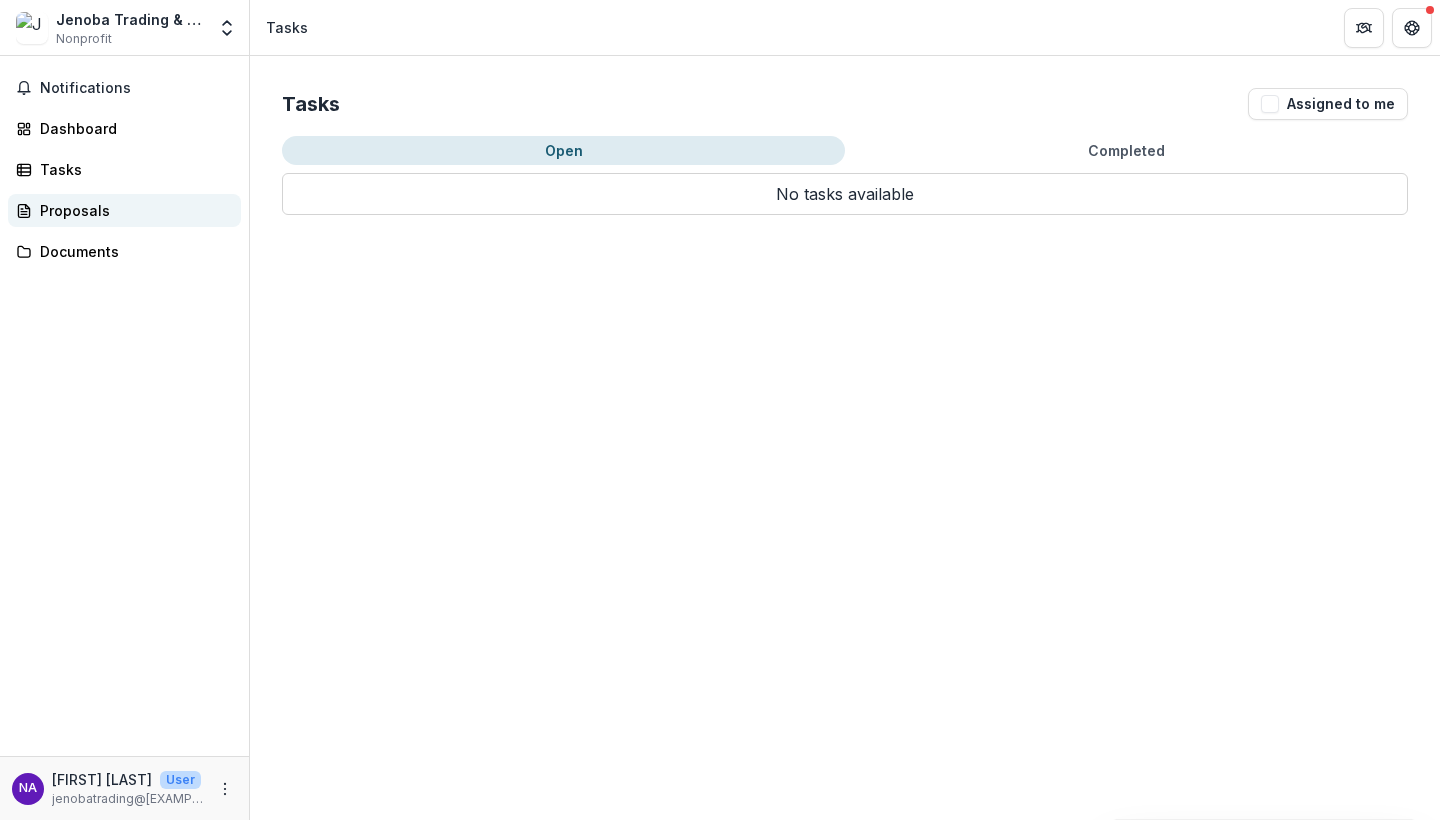 click on "Proposals" at bounding box center (132, 210) 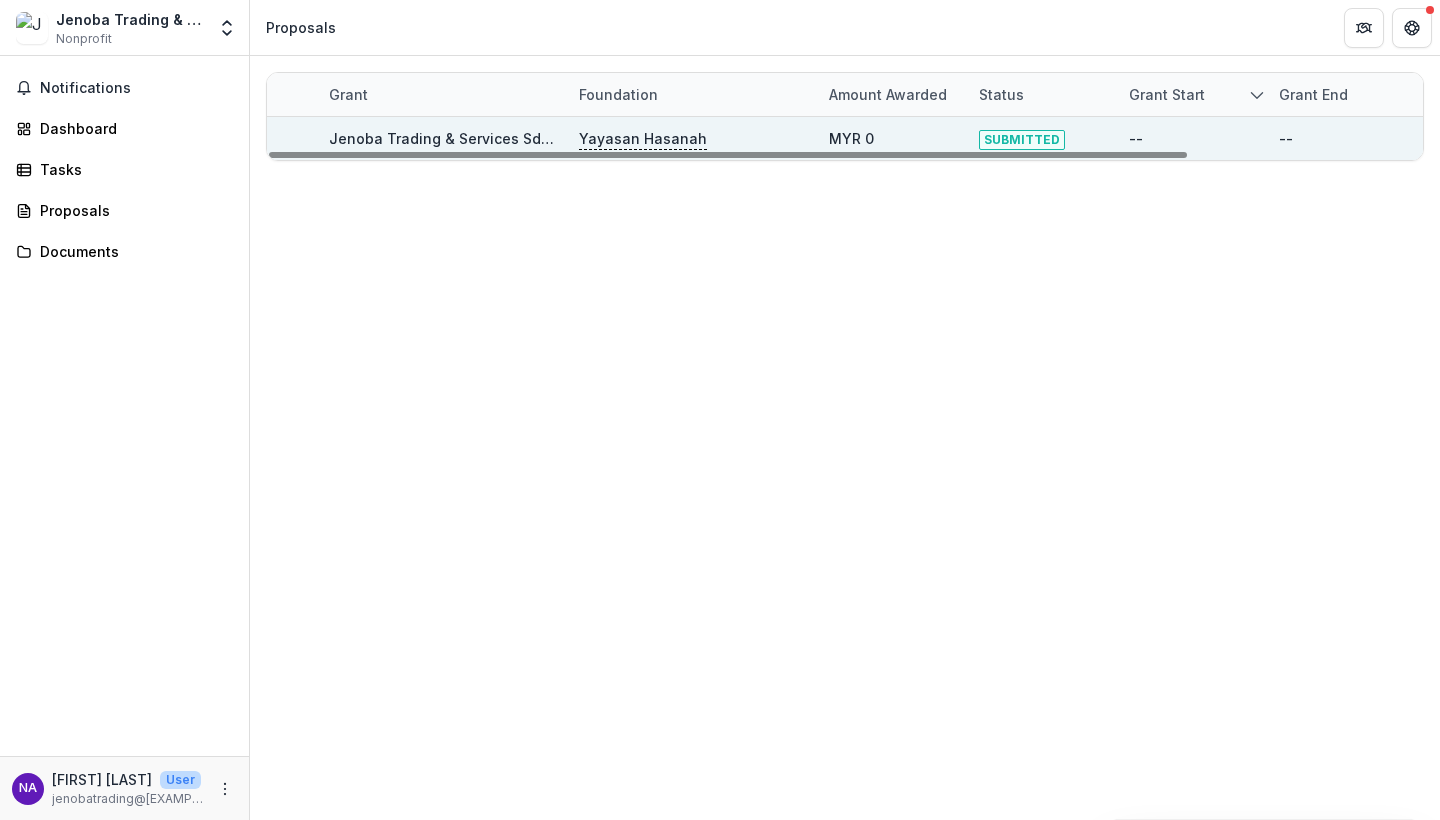 click on "Yayasan Hasanah" at bounding box center (643, 139) 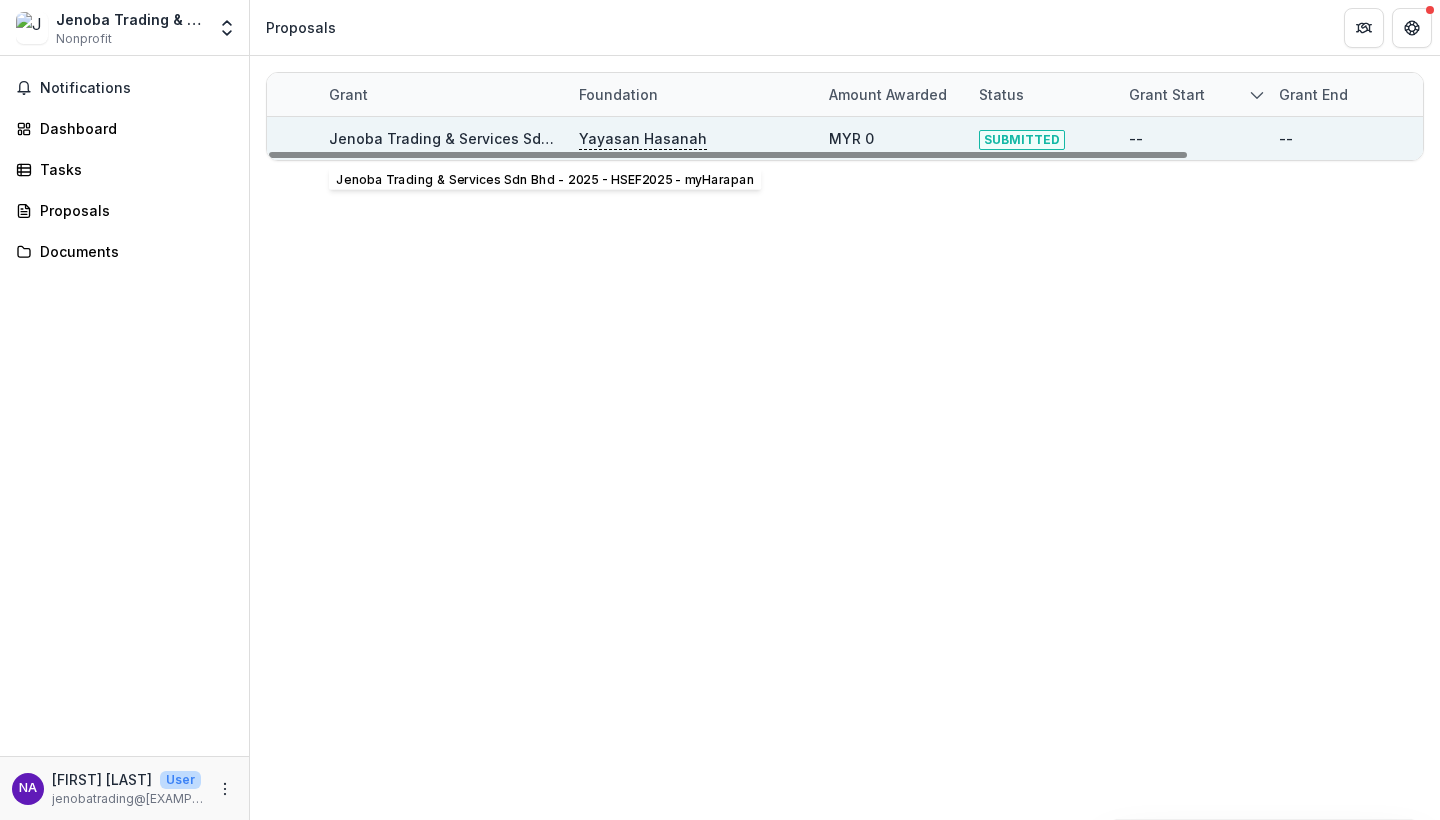 click on "Jenoba Trading & Services Sdn Bhd - 2025 - HSEF2025 - myHarapan" at bounding box center [570, 138] 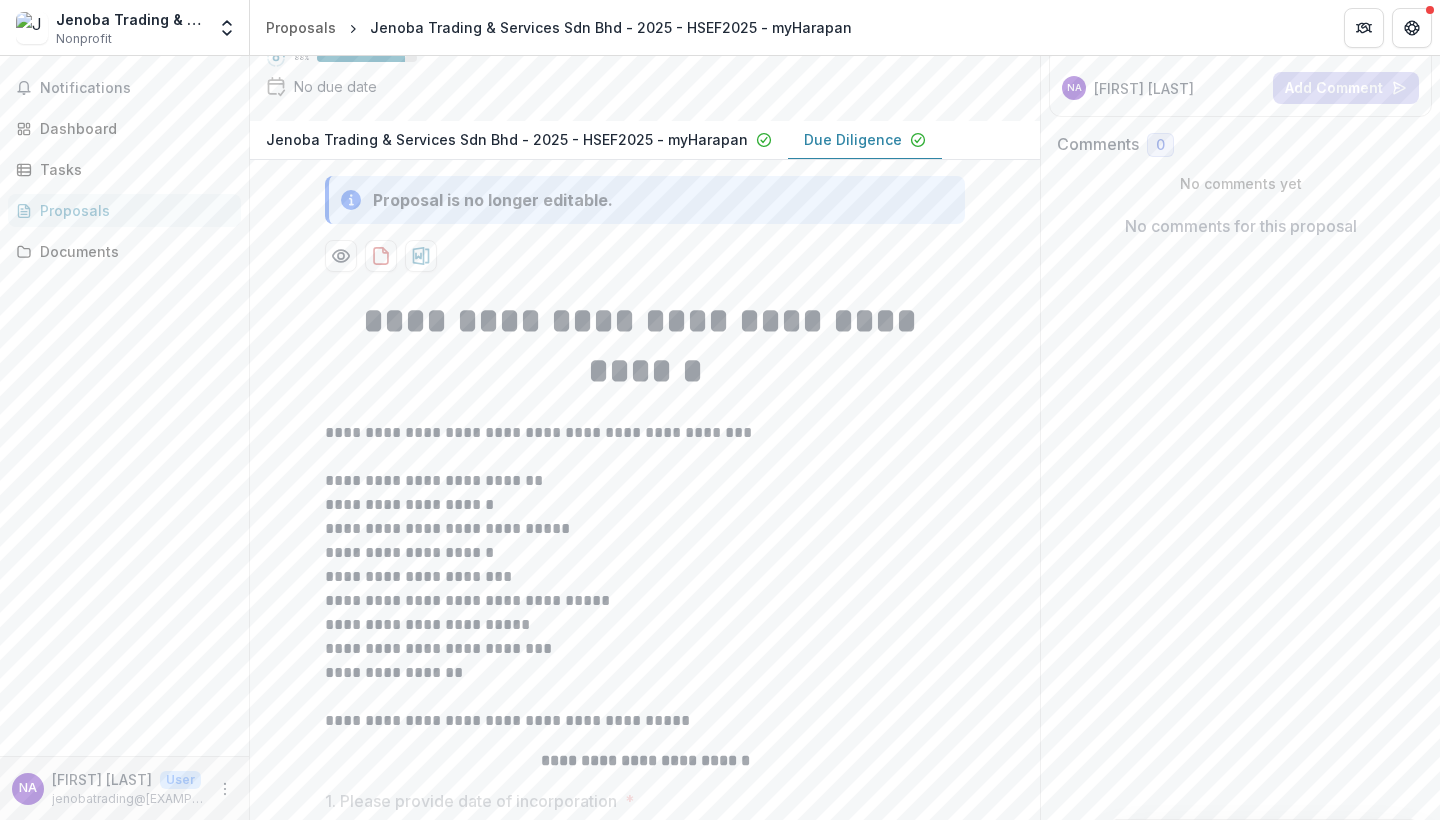 scroll, scrollTop: 883, scrollLeft: 0, axis: vertical 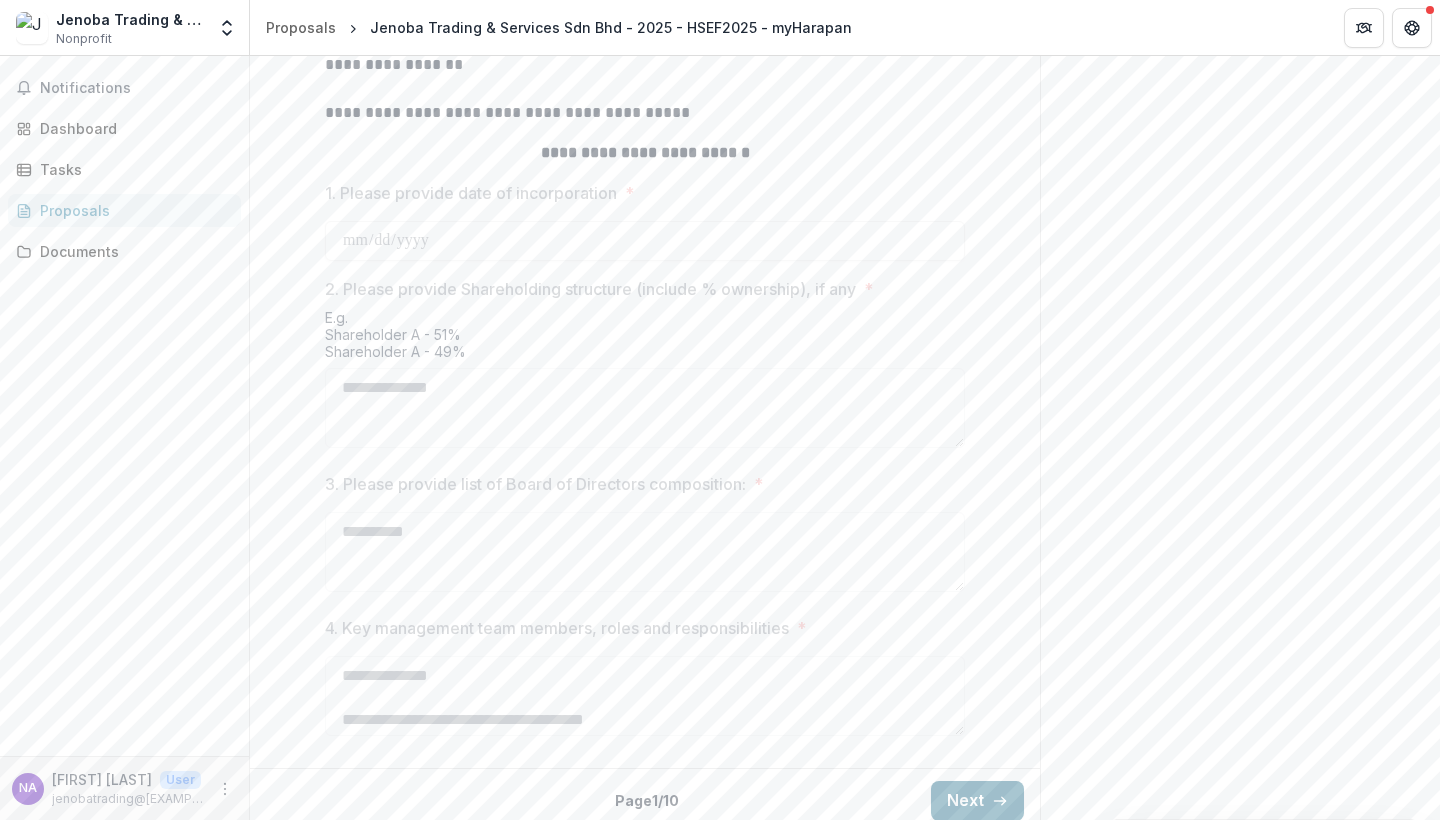 click on "Next" at bounding box center (977, 801) 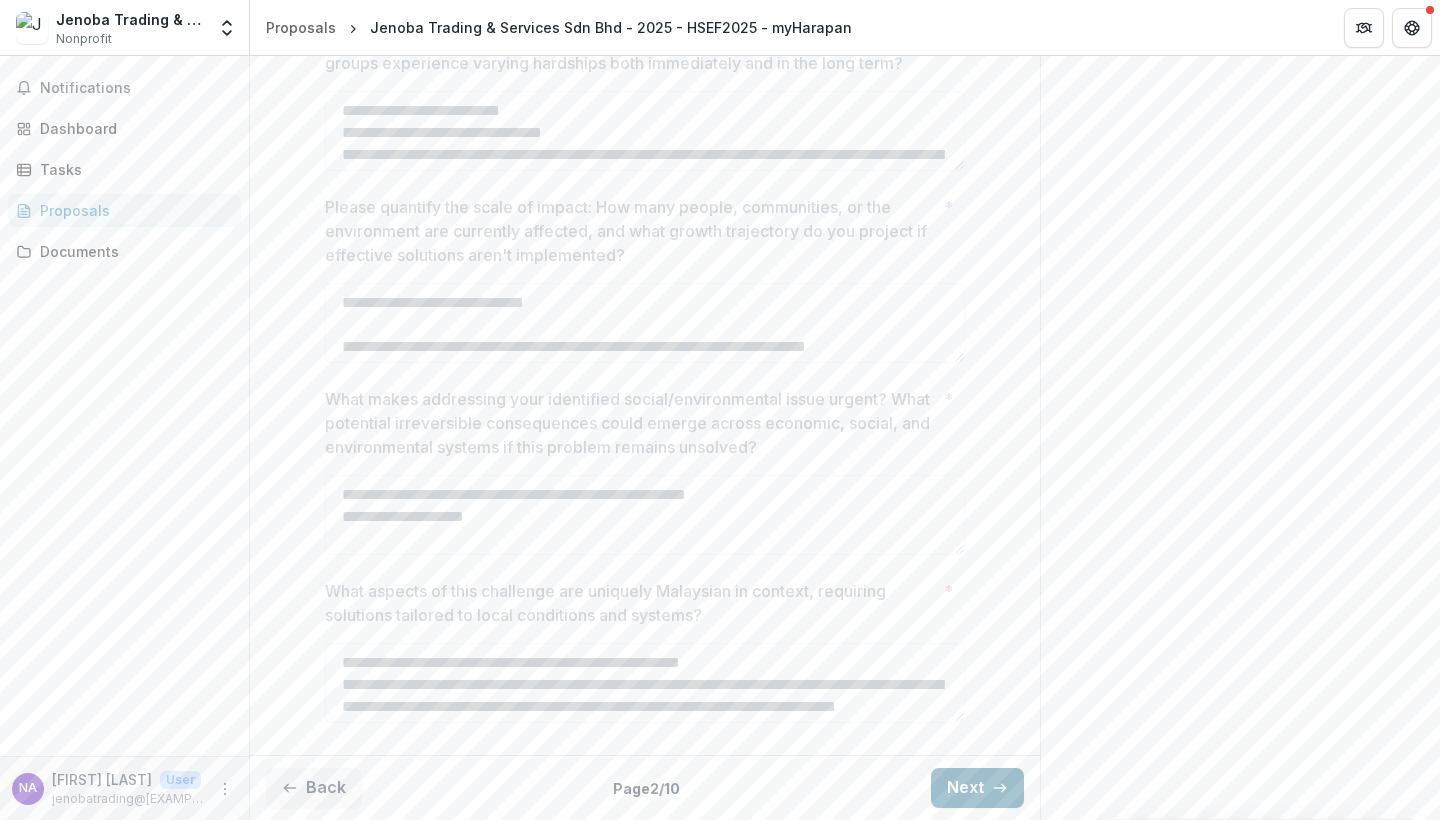 click on "Next" at bounding box center [977, 788] 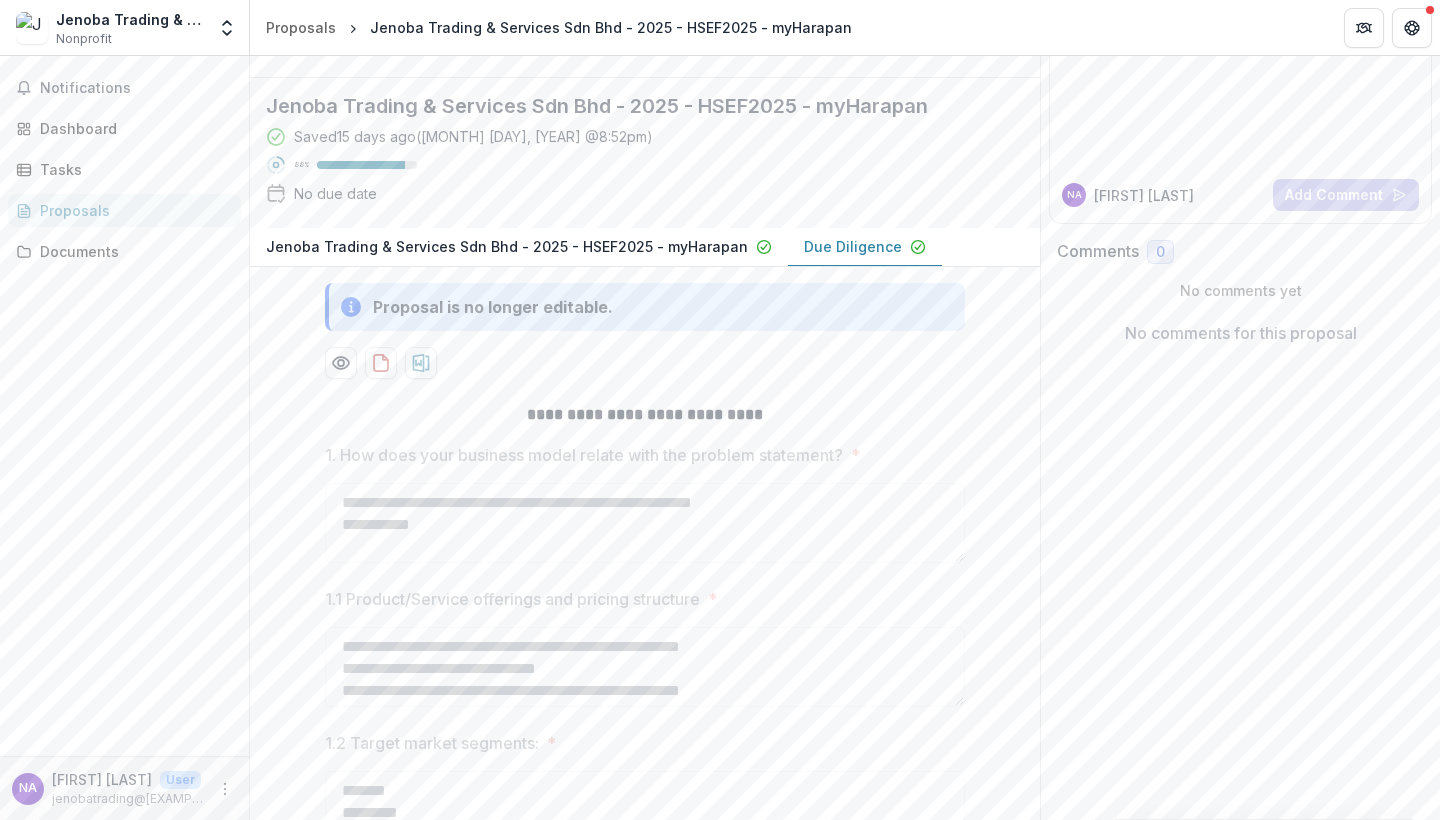 click on "**********" at bounding box center [645, 703] 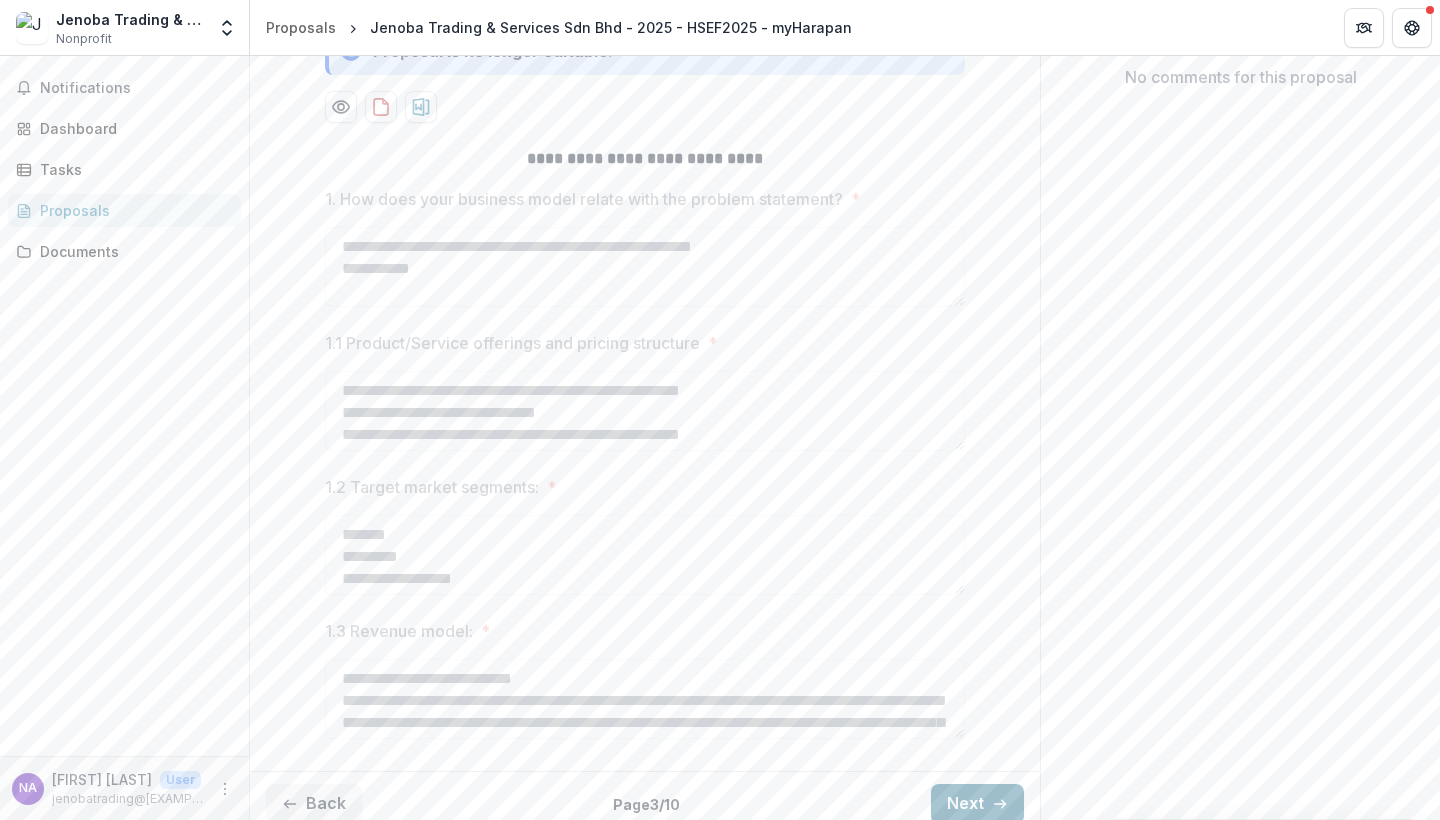 click on "Next" at bounding box center (977, 804) 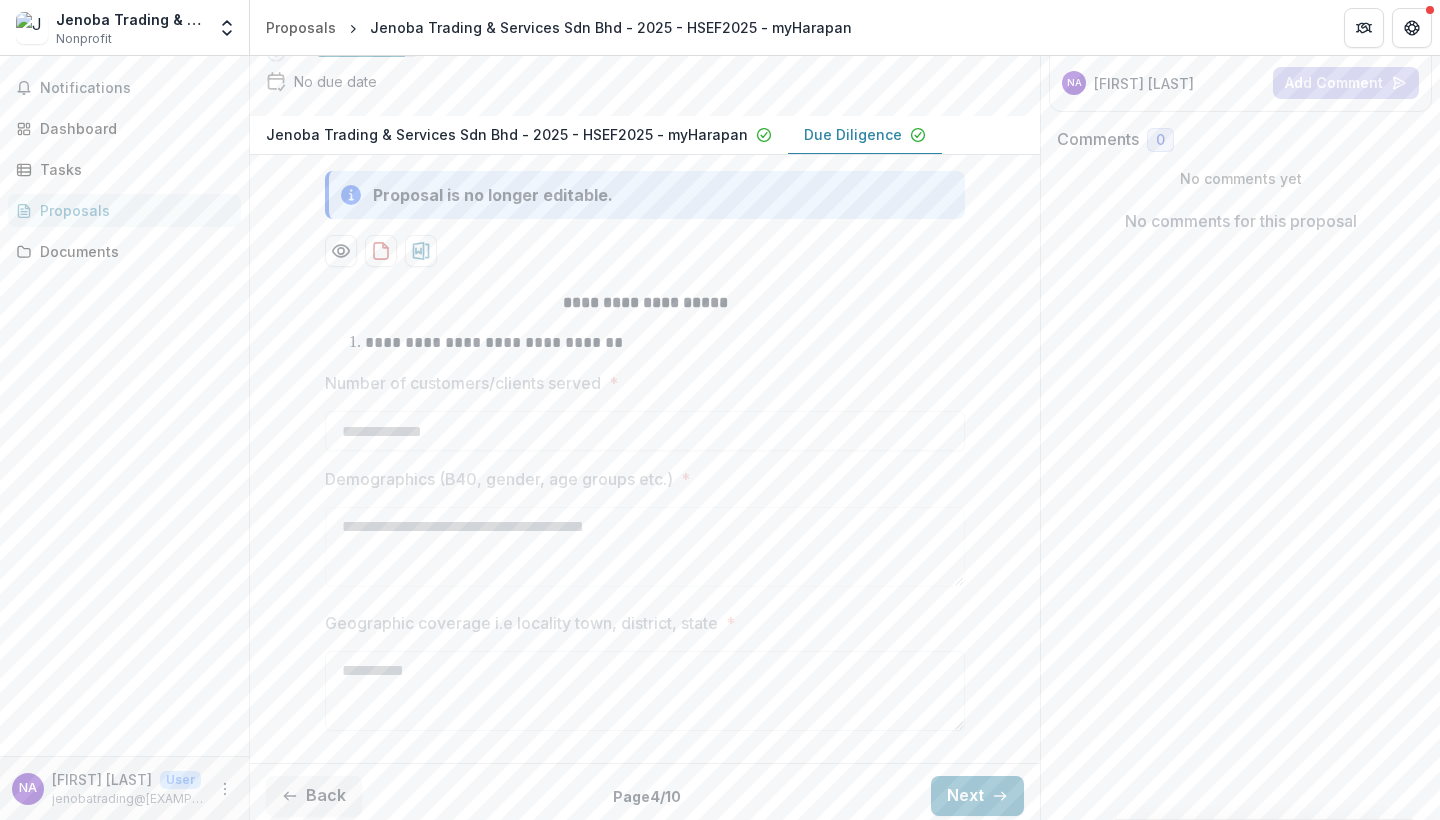 scroll, scrollTop: 280, scrollLeft: 0, axis: vertical 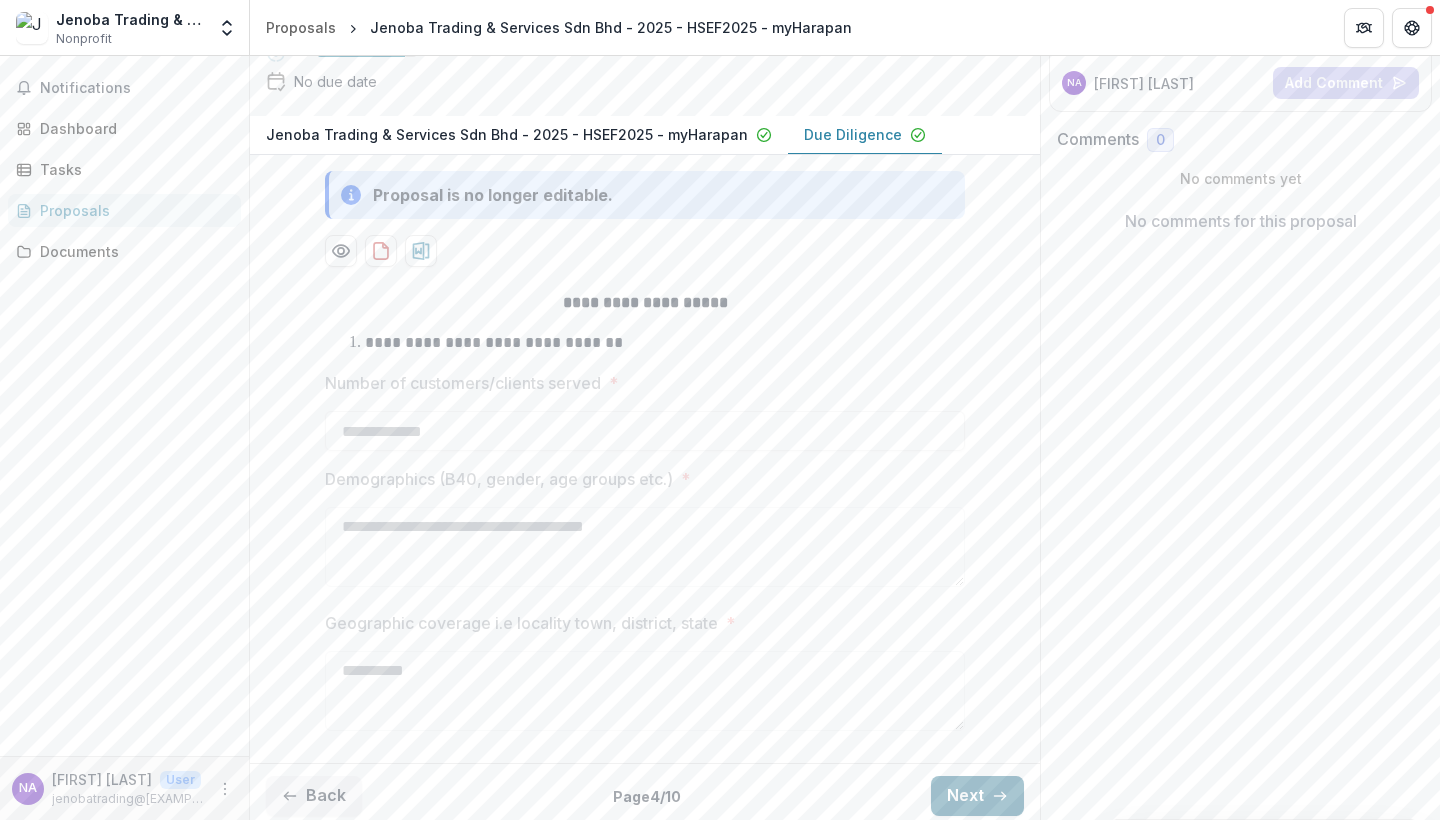 click on "Next" at bounding box center (977, 796) 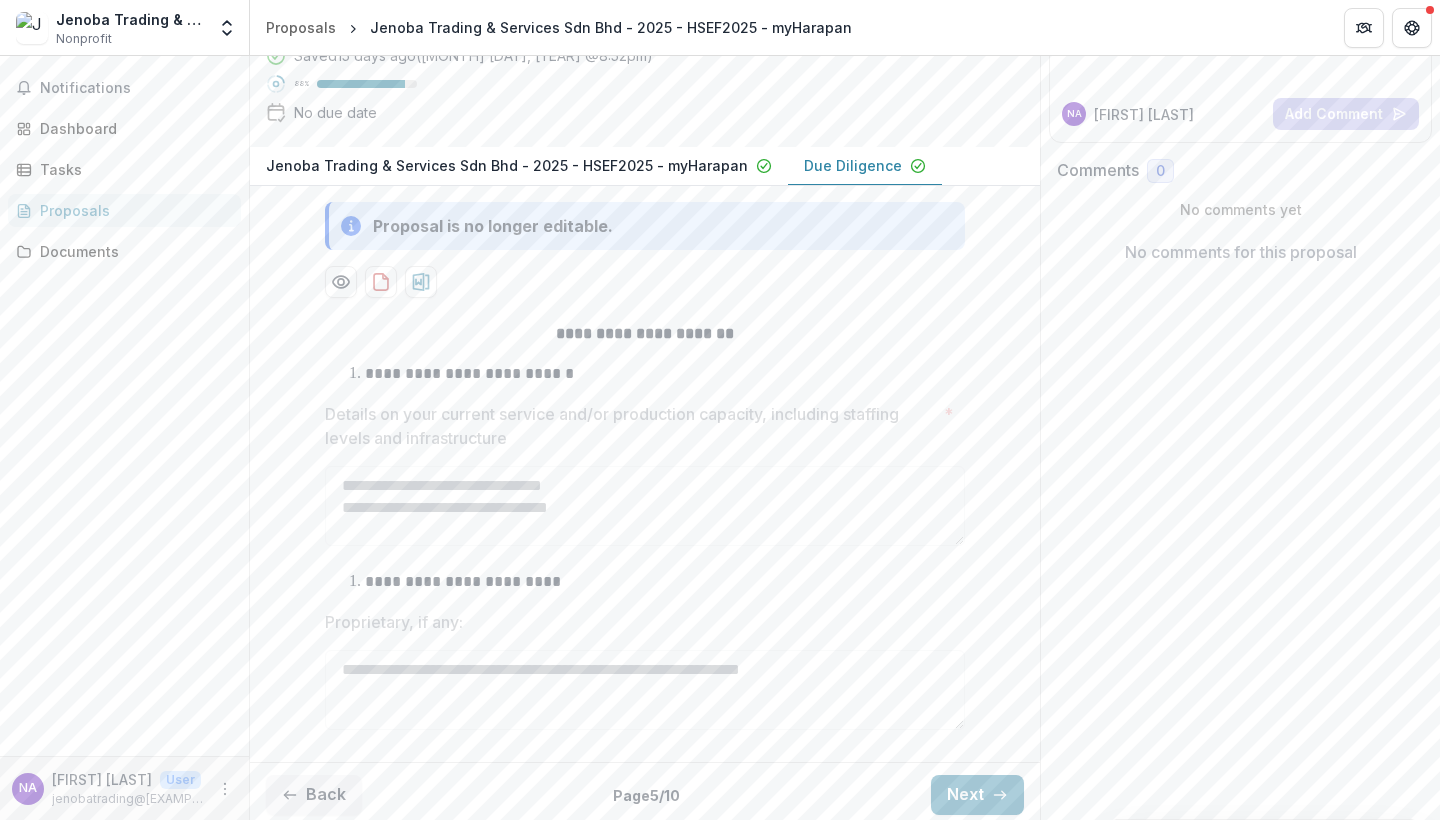 scroll, scrollTop: 248, scrollLeft: 0, axis: vertical 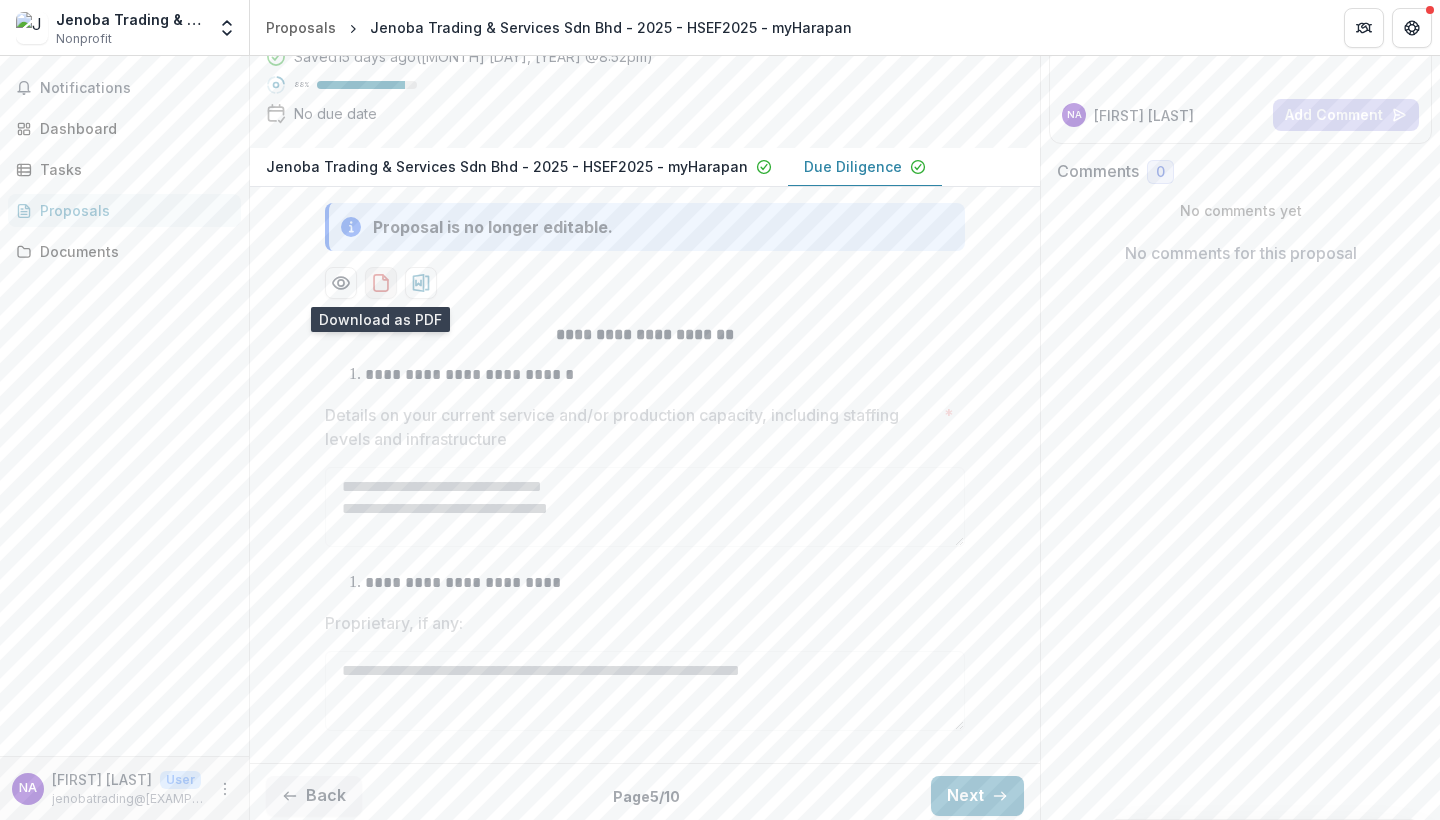 click 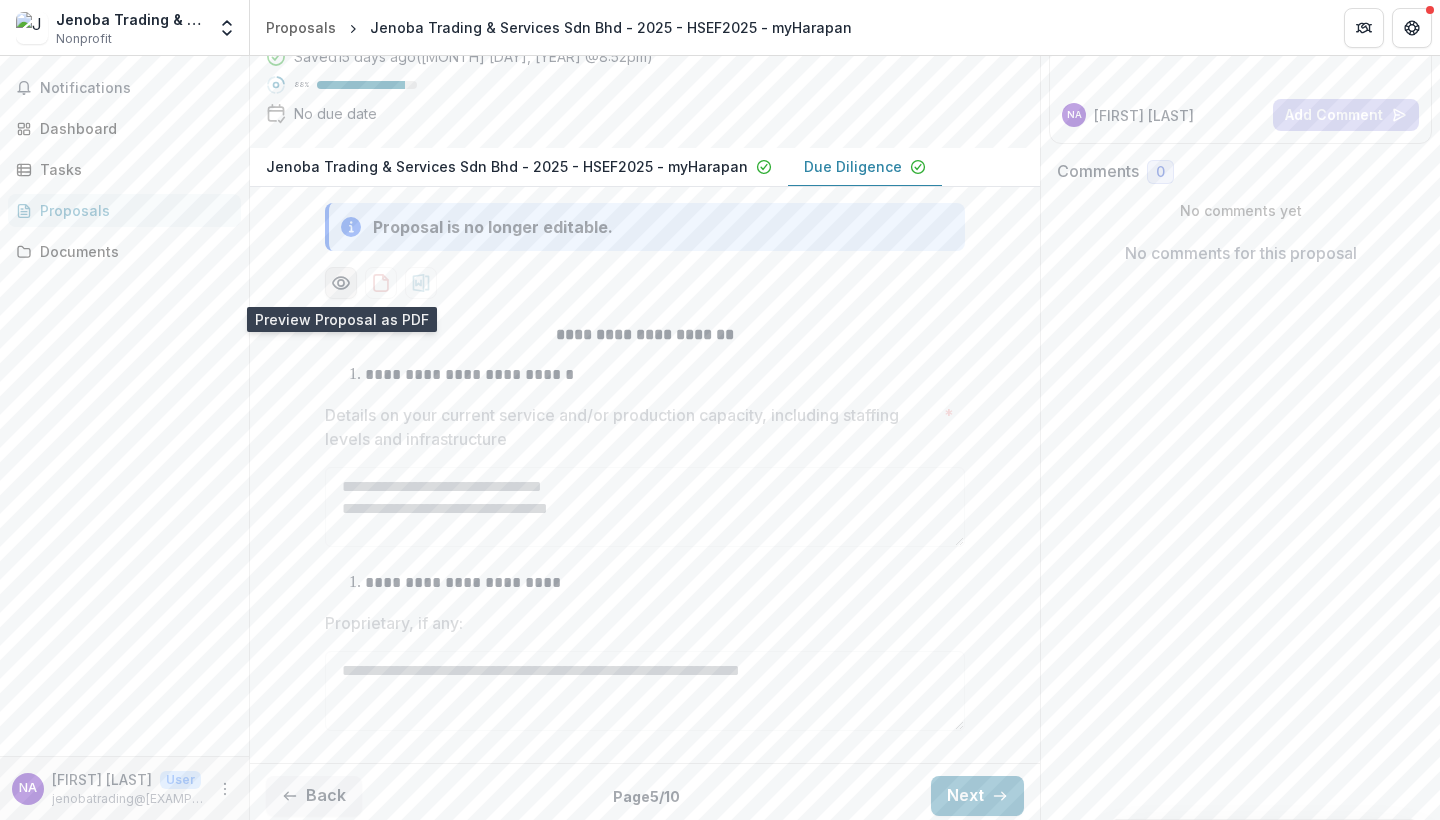 click 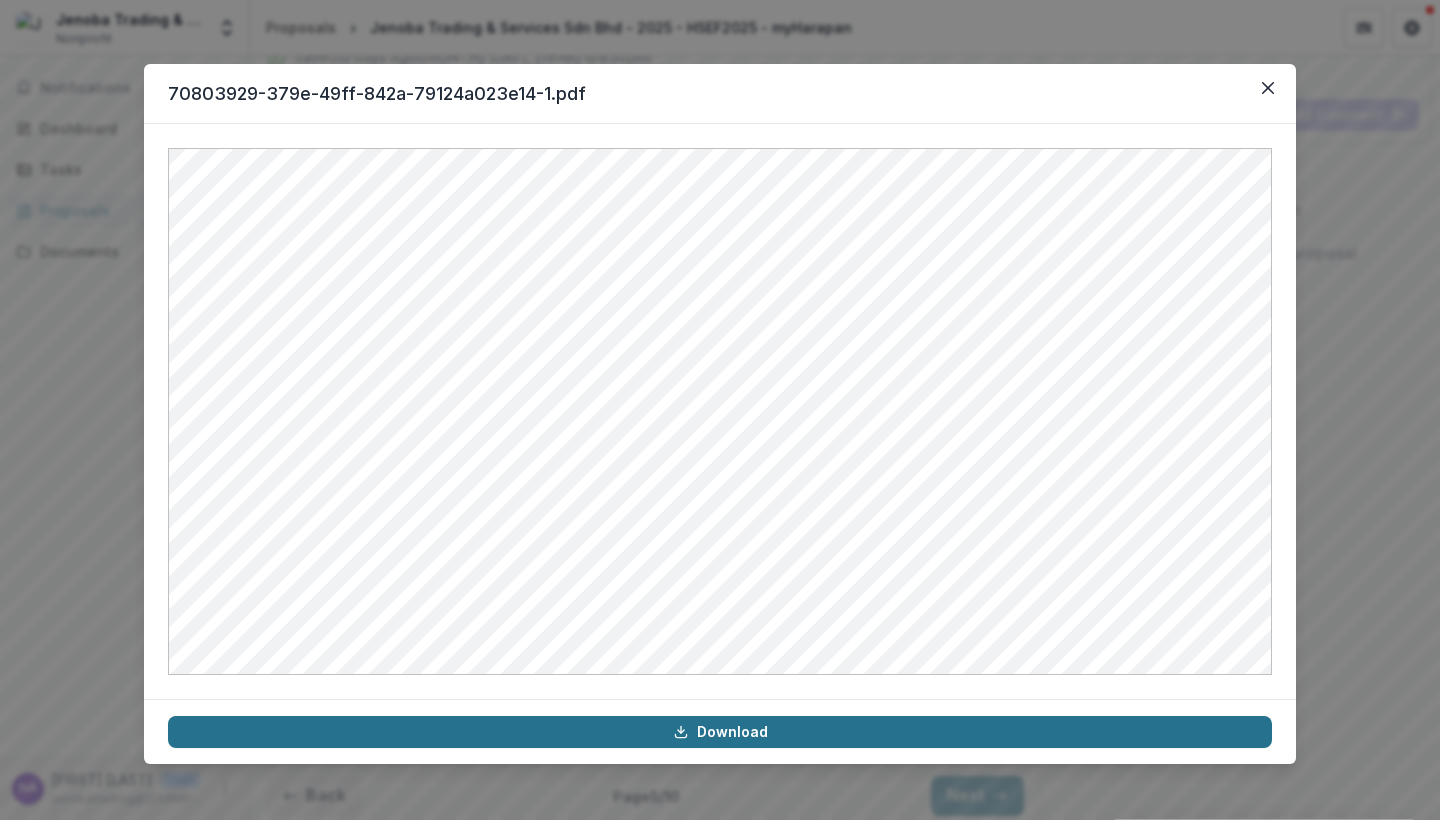 click on "Download" at bounding box center (720, 732) 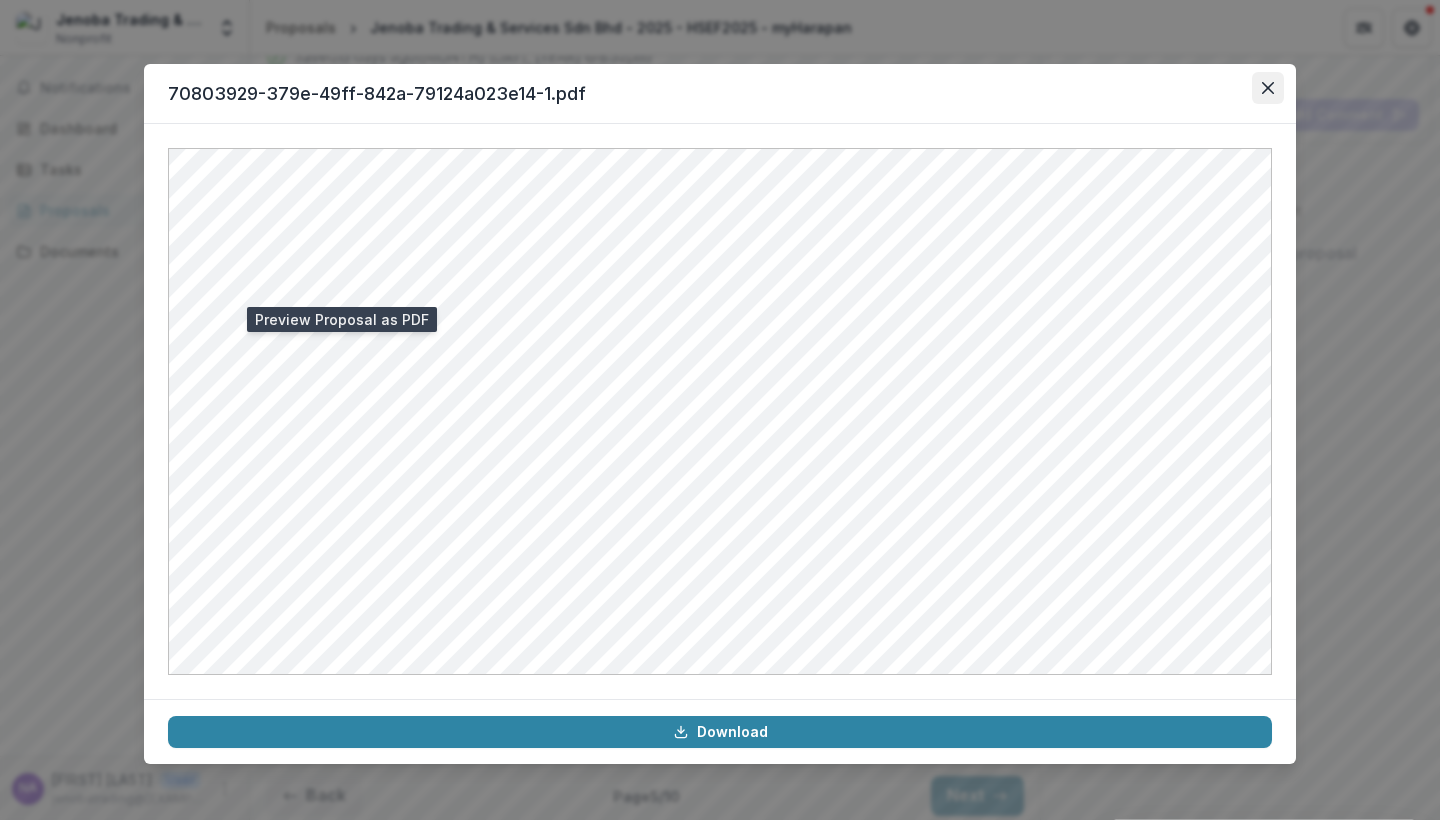 click 